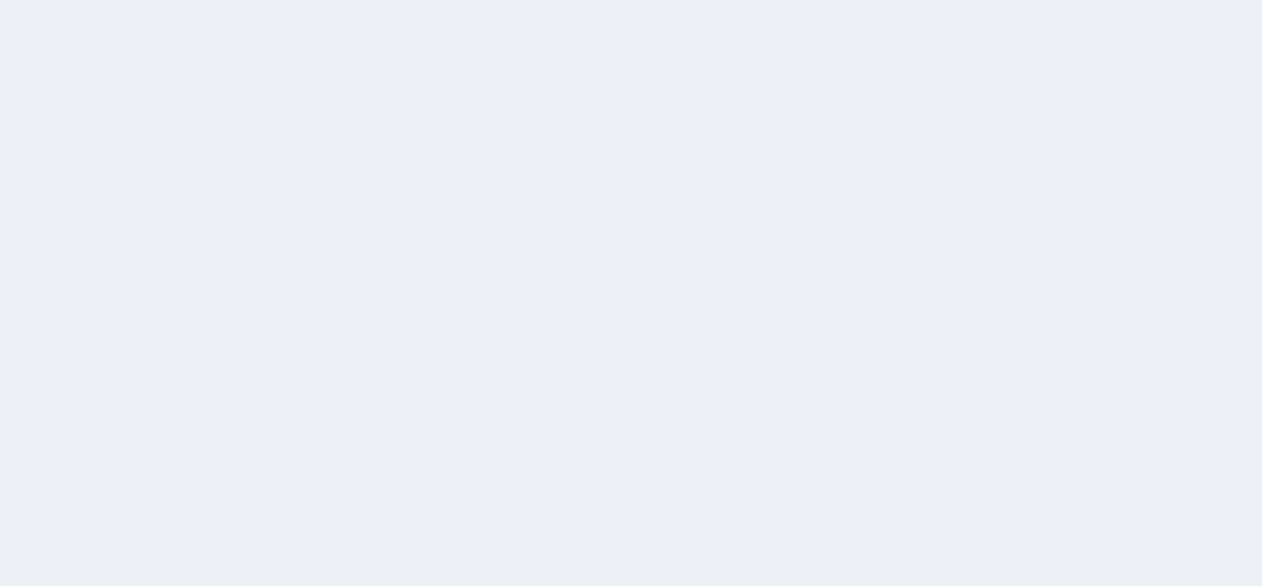 scroll, scrollTop: 0, scrollLeft: 0, axis: both 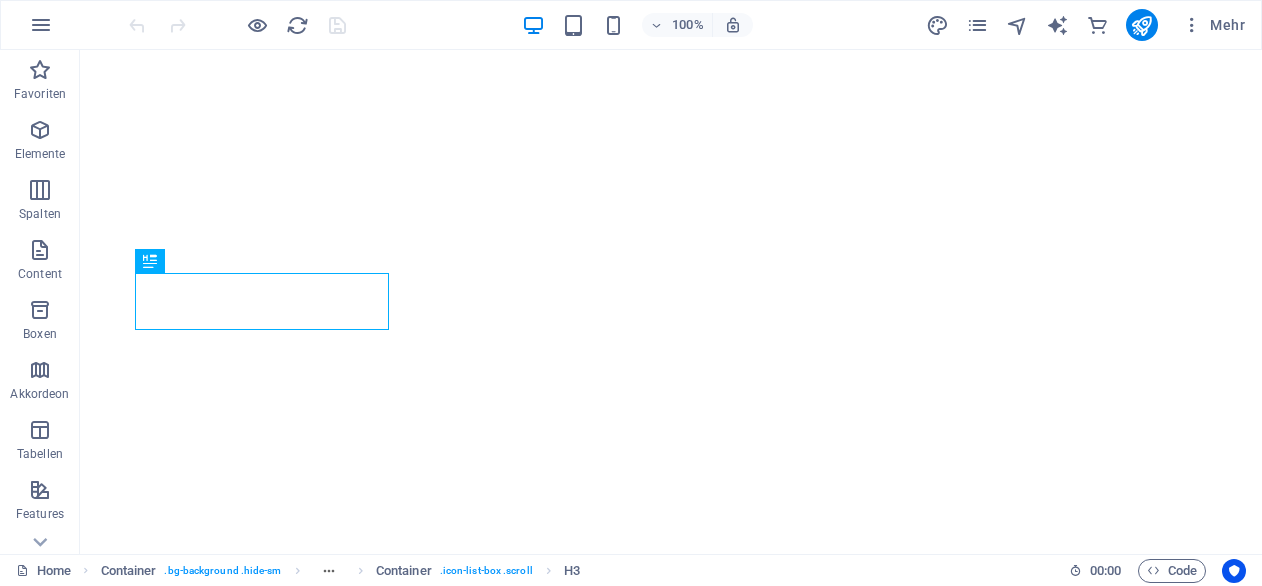 select 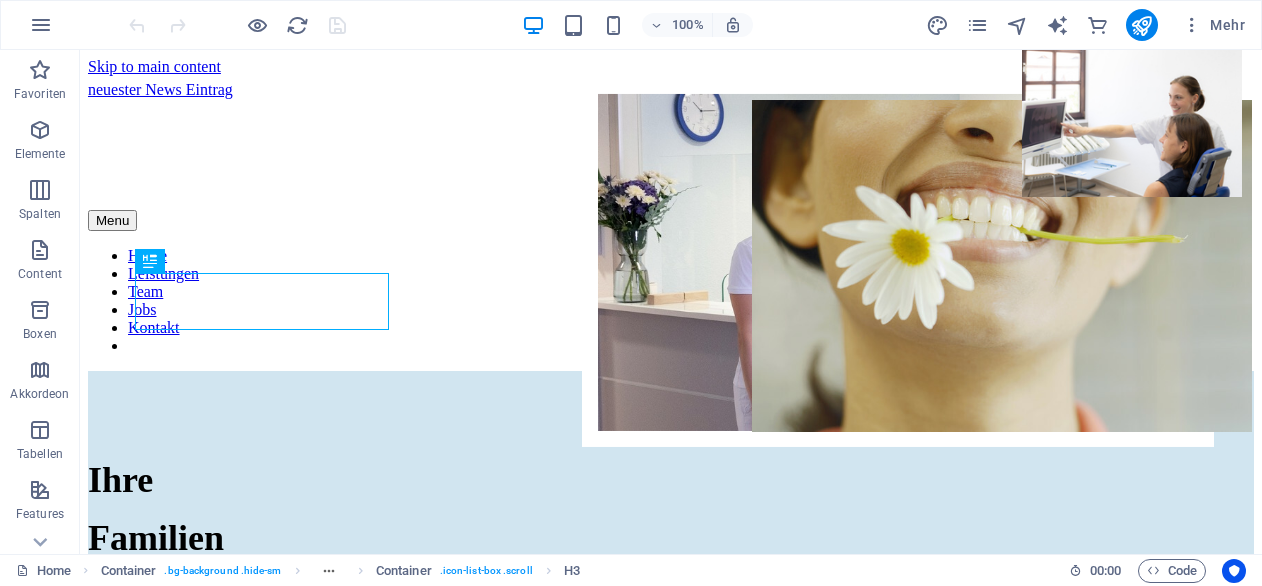 scroll, scrollTop: 2570, scrollLeft: 0, axis: vertical 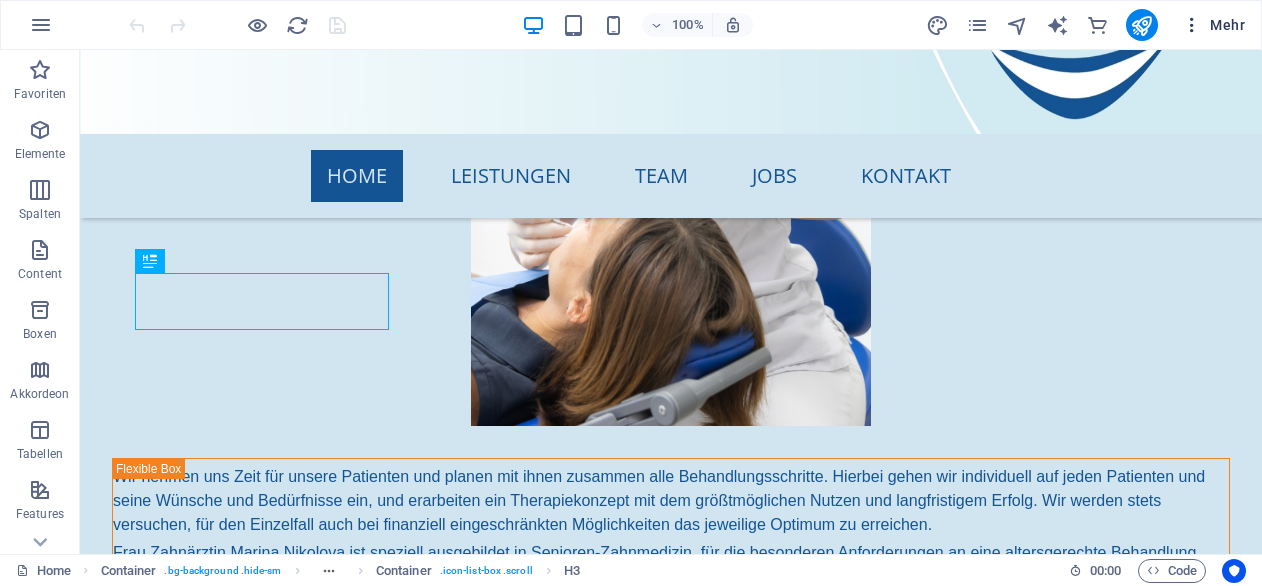 click on "Mehr" at bounding box center [1213, 25] 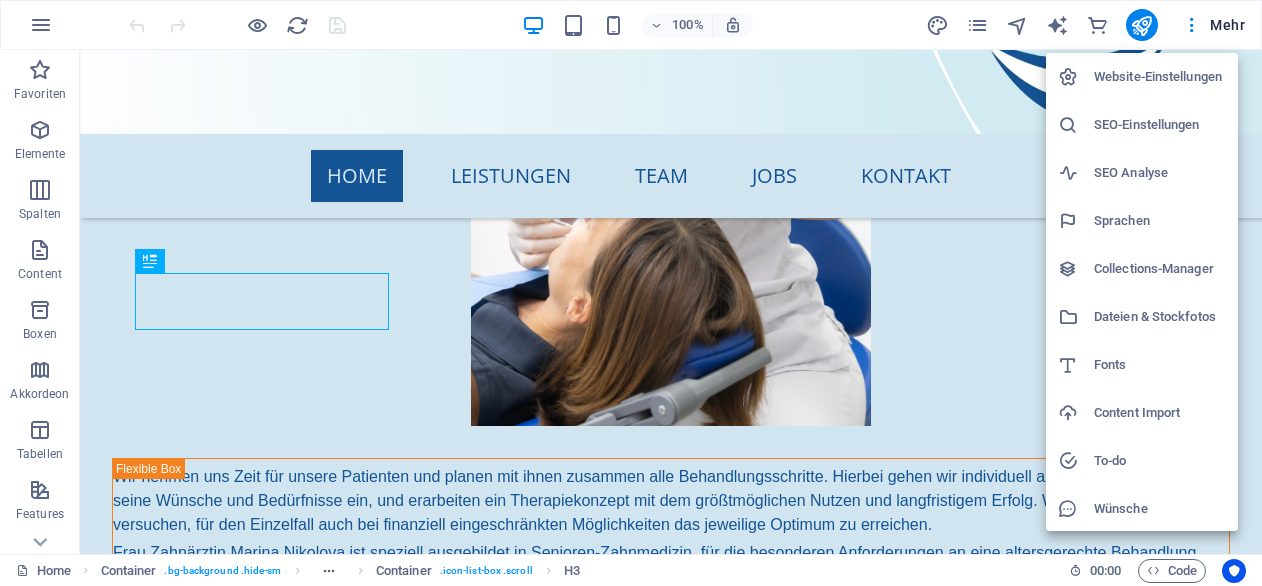 click on "Dateien & Stockfotos" at bounding box center (1160, 317) 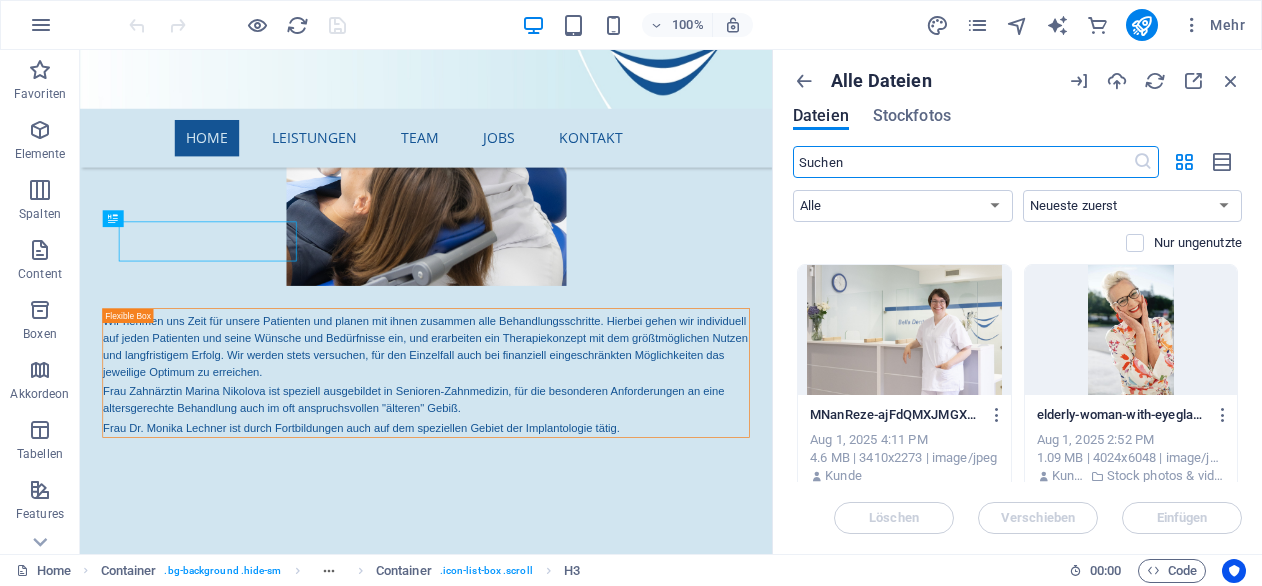 scroll, scrollTop: 2548, scrollLeft: 0, axis: vertical 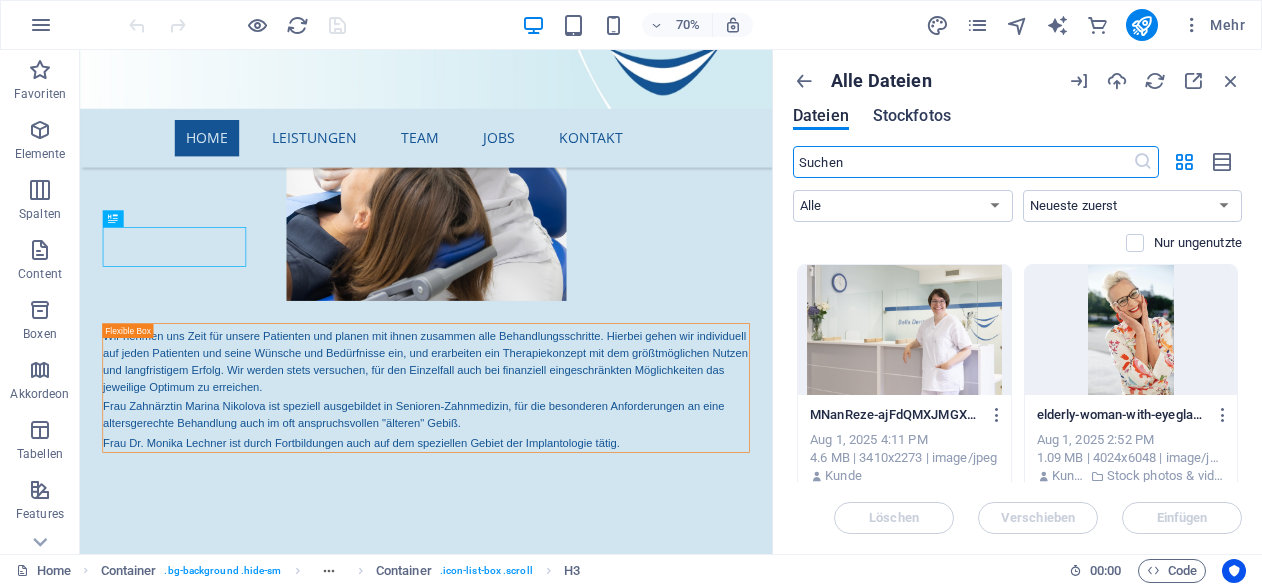 click on "Stockfotos" at bounding box center [912, 116] 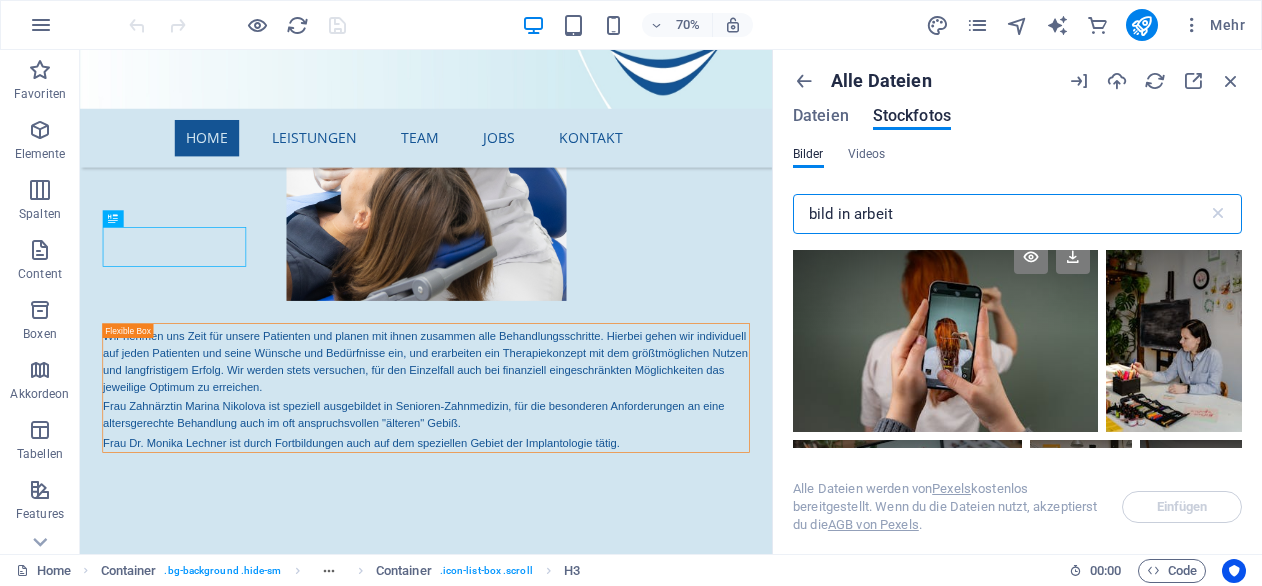 scroll, scrollTop: 0, scrollLeft: 0, axis: both 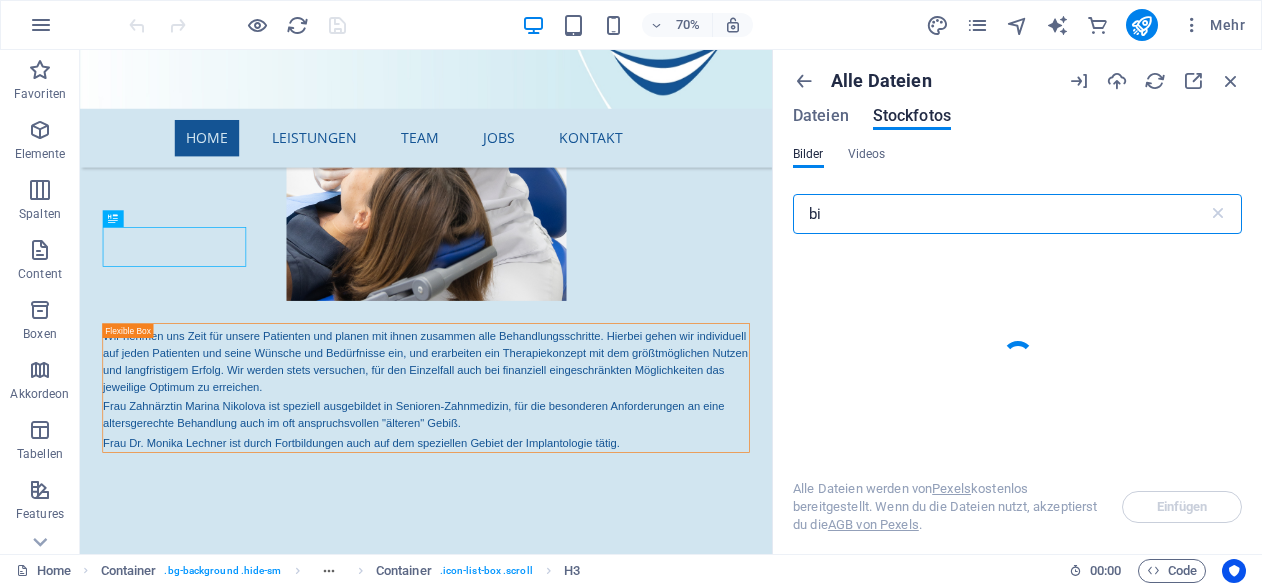 type on "b" 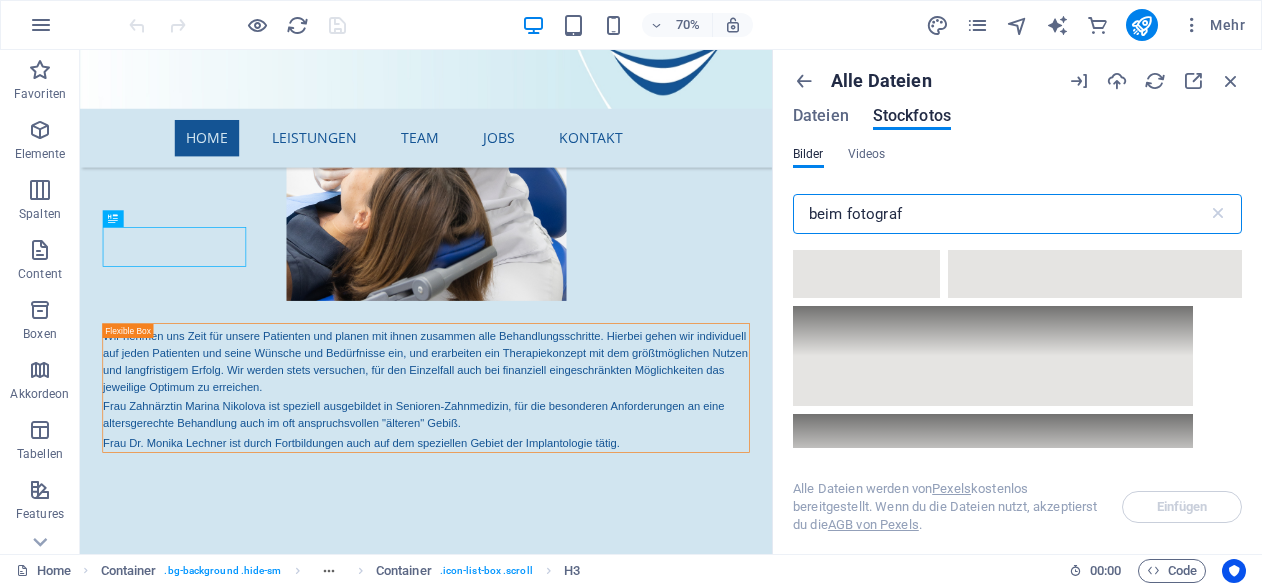 scroll, scrollTop: 16274, scrollLeft: 0, axis: vertical 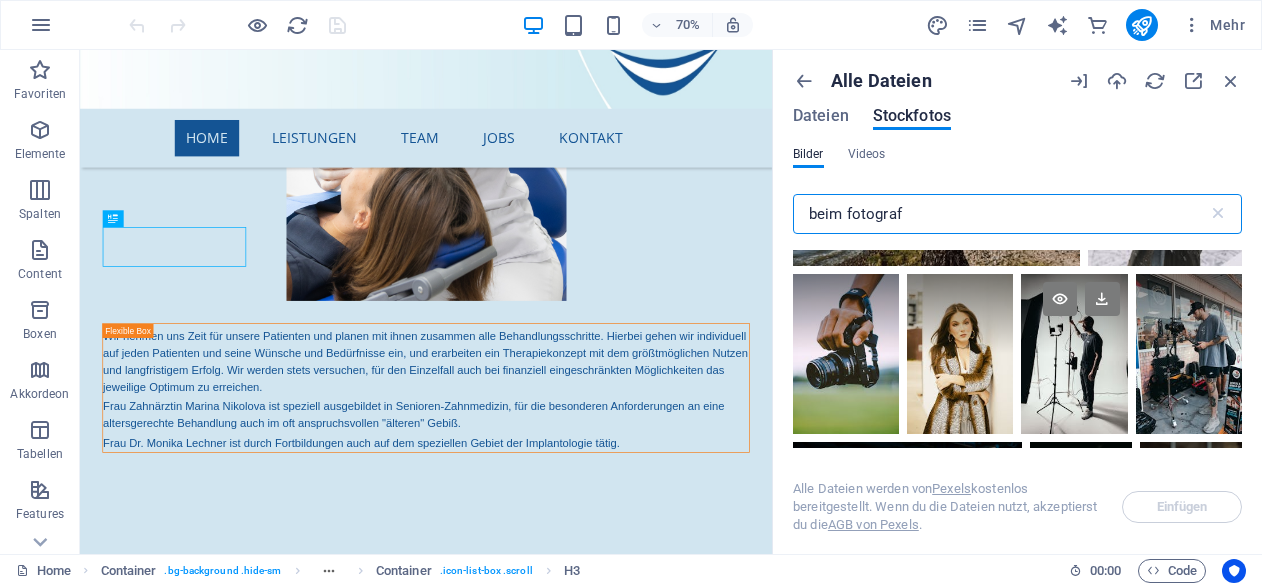 type on "beim fotograf" 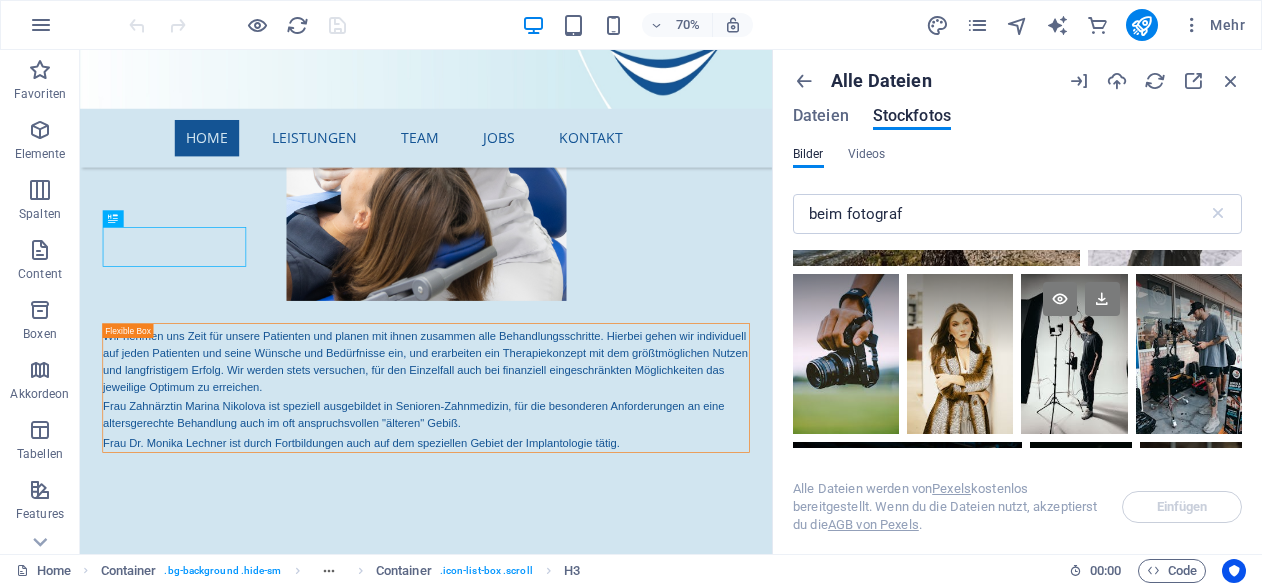 click at bounding box center [1074, 354] 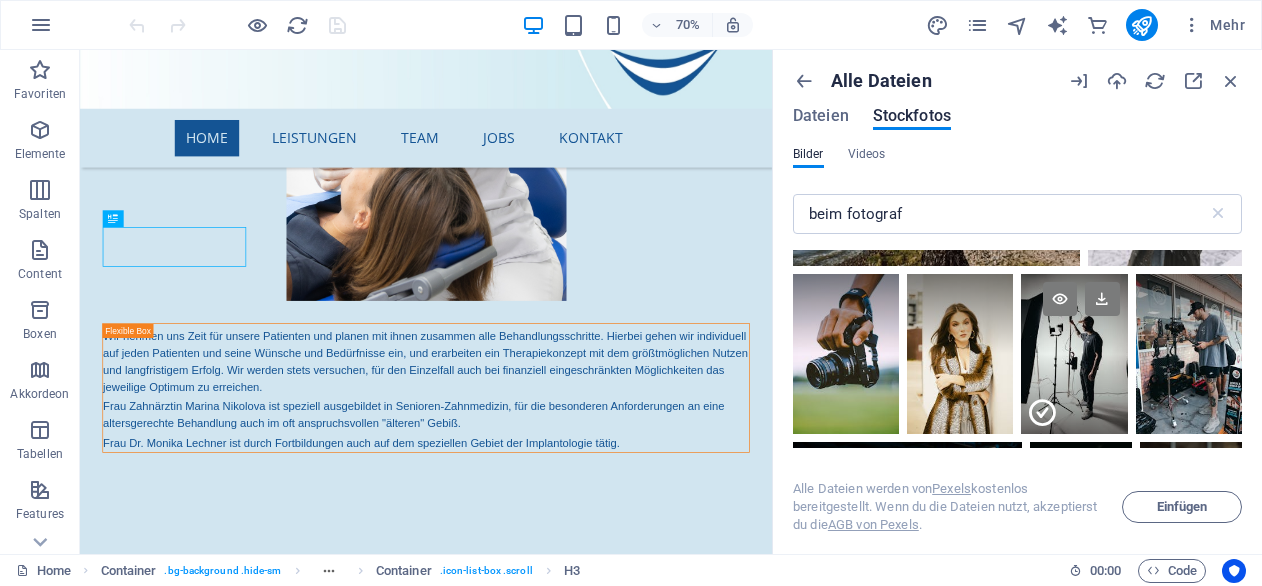 click at bounding box center (1074, 394) 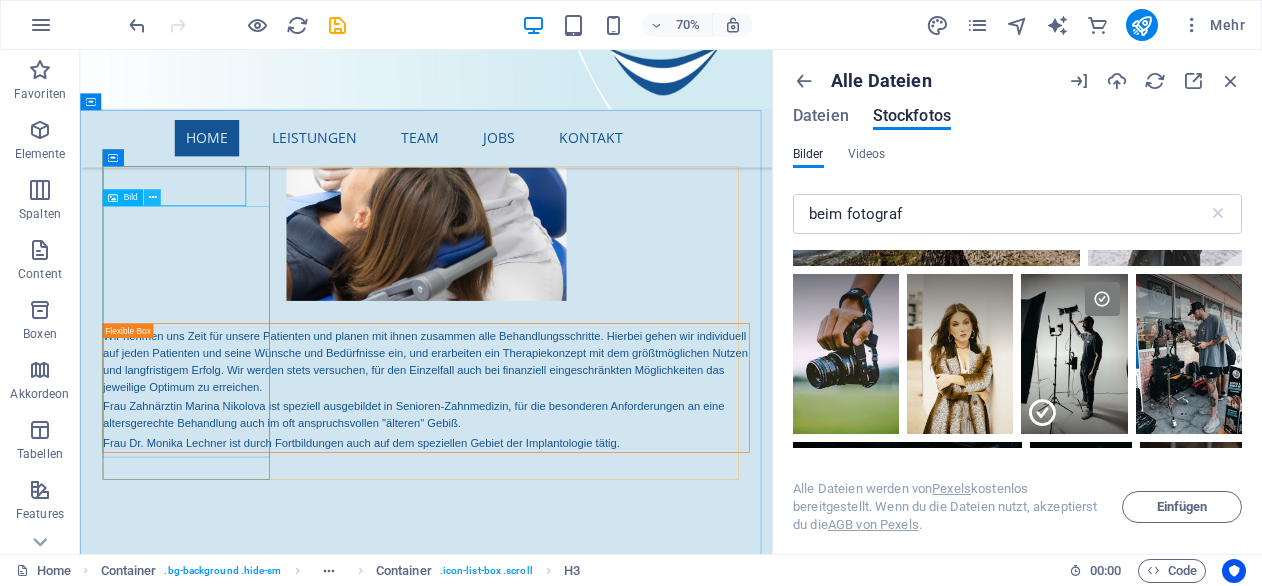 click at bounding box center [152, 198] 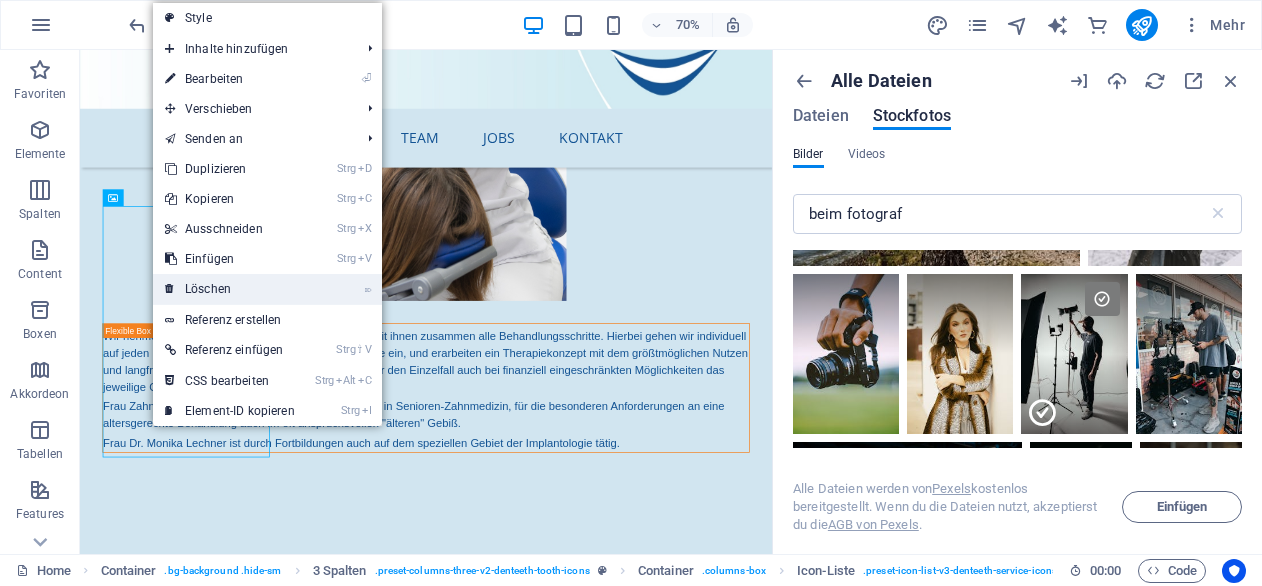 click on "⌦  Löschen" at bounding box center (230, 289) 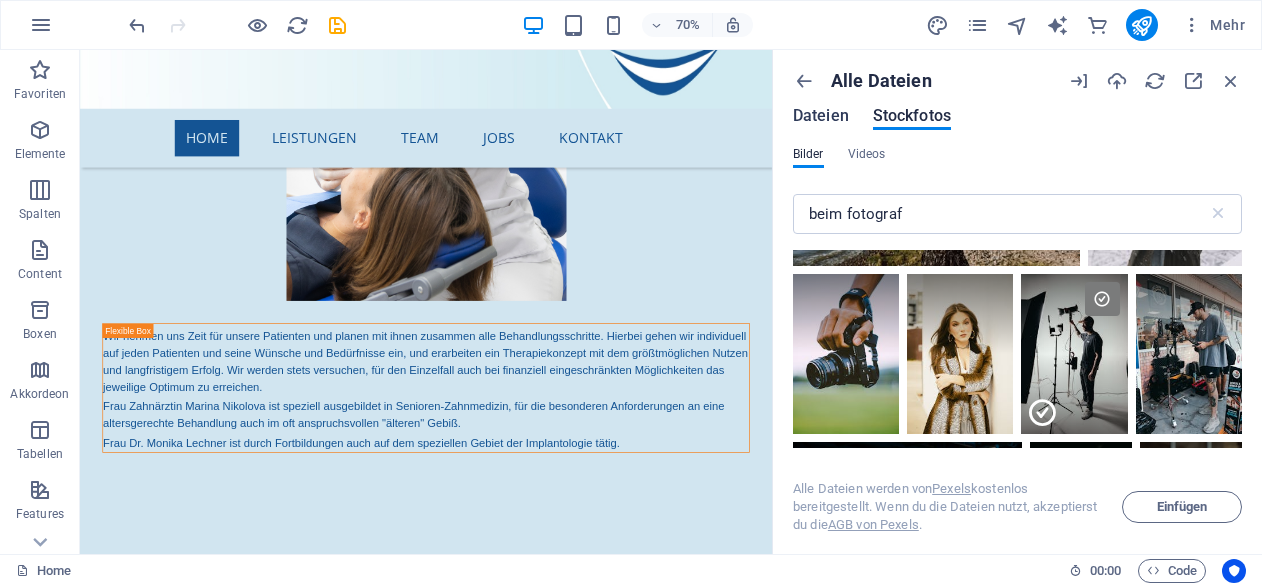 click on "Dateien" at bounding box center [821, 116] 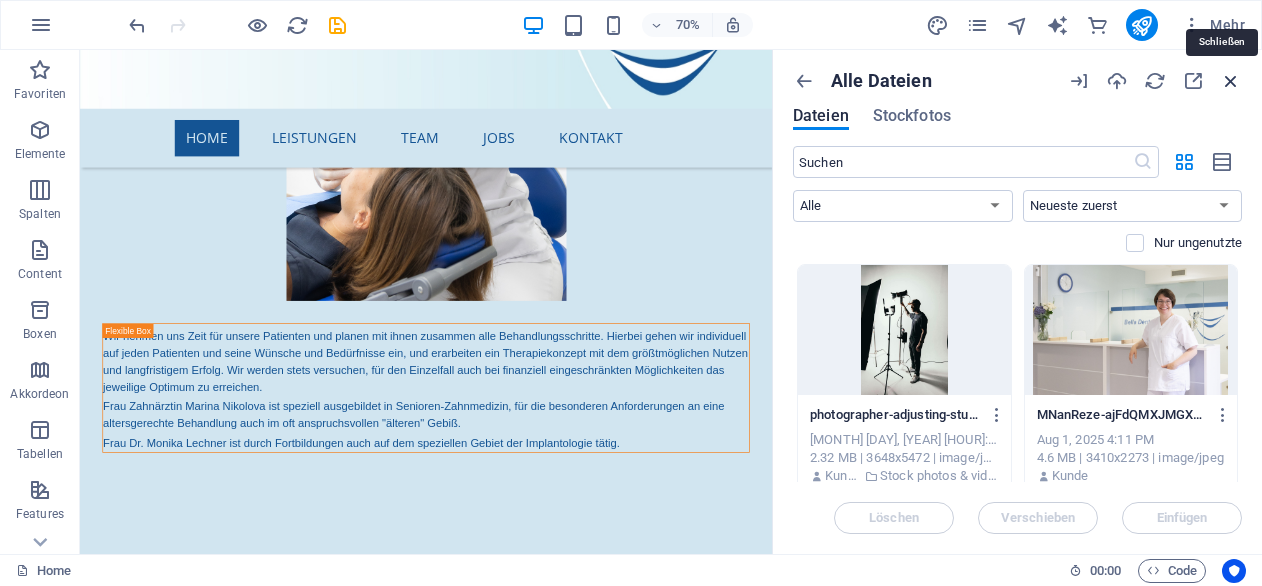 click at bounding box center [1231, 81] 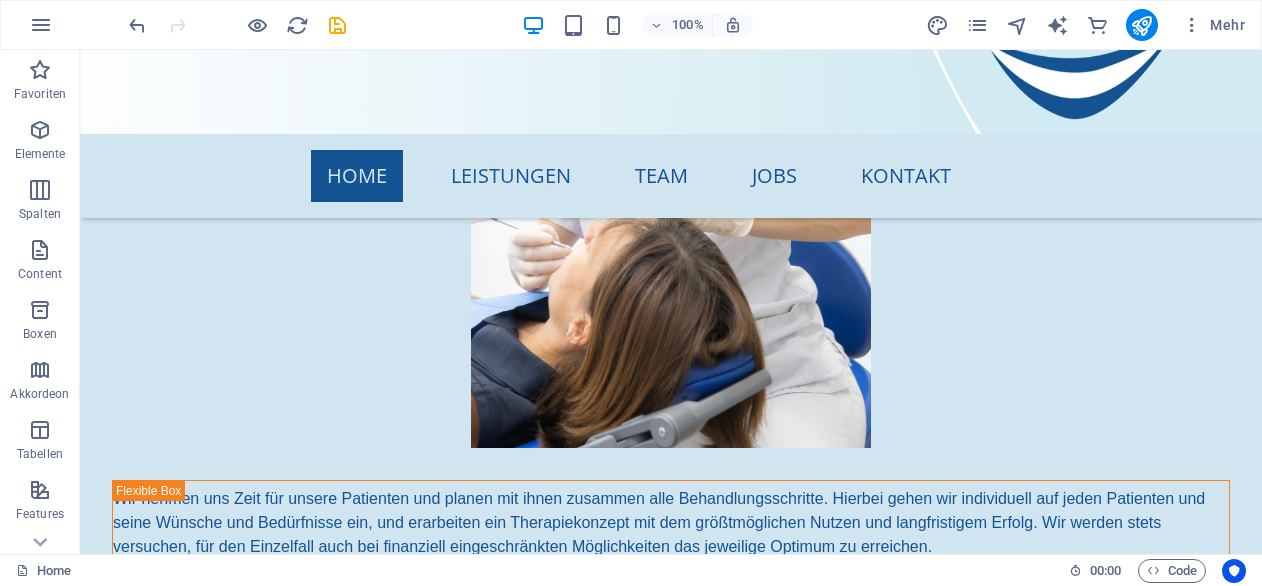 scroll, scrollTop: 2570, scrollLeft: 0, axis: vertical 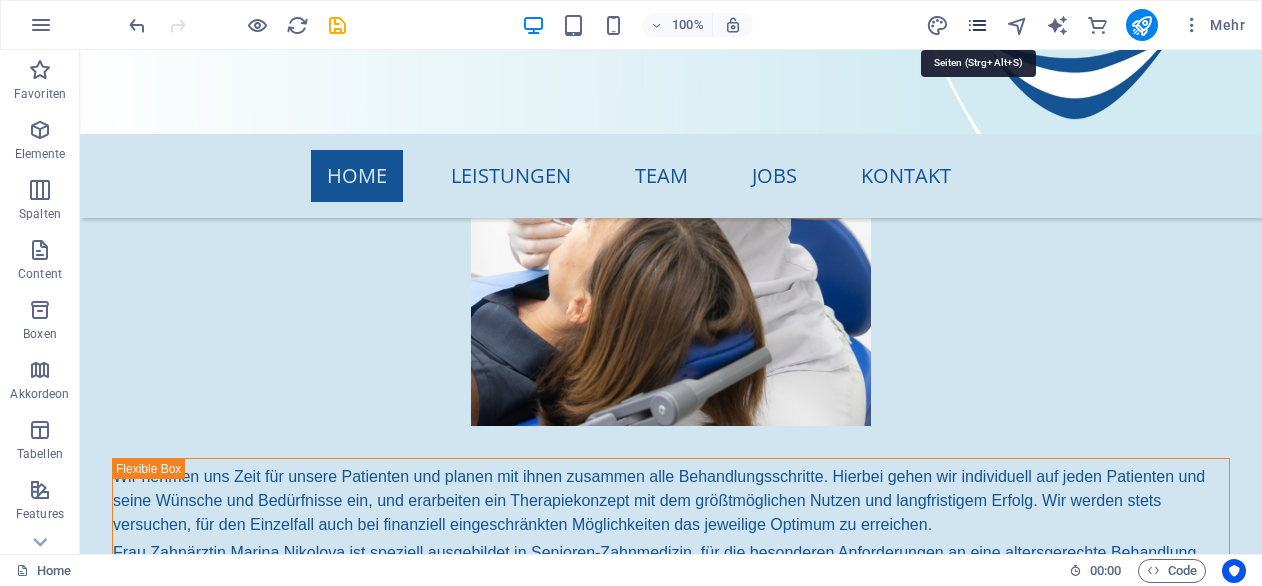 click at bounding box center [977, 25] 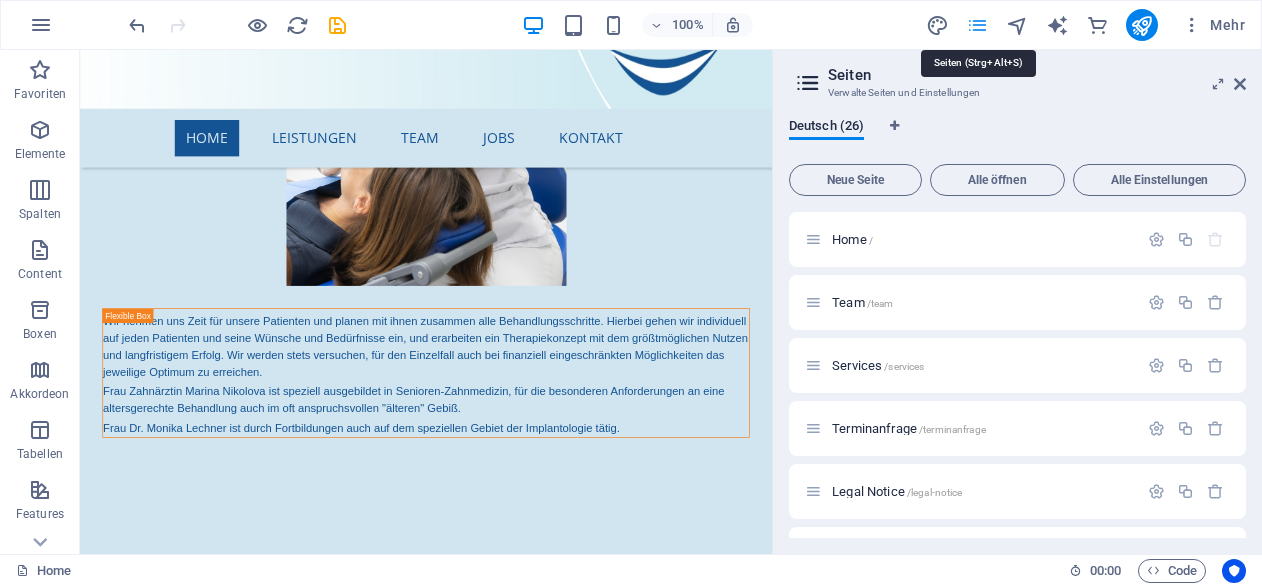 scroll, scrollTop: 2548, scrollLeft: 0, axis: vertical 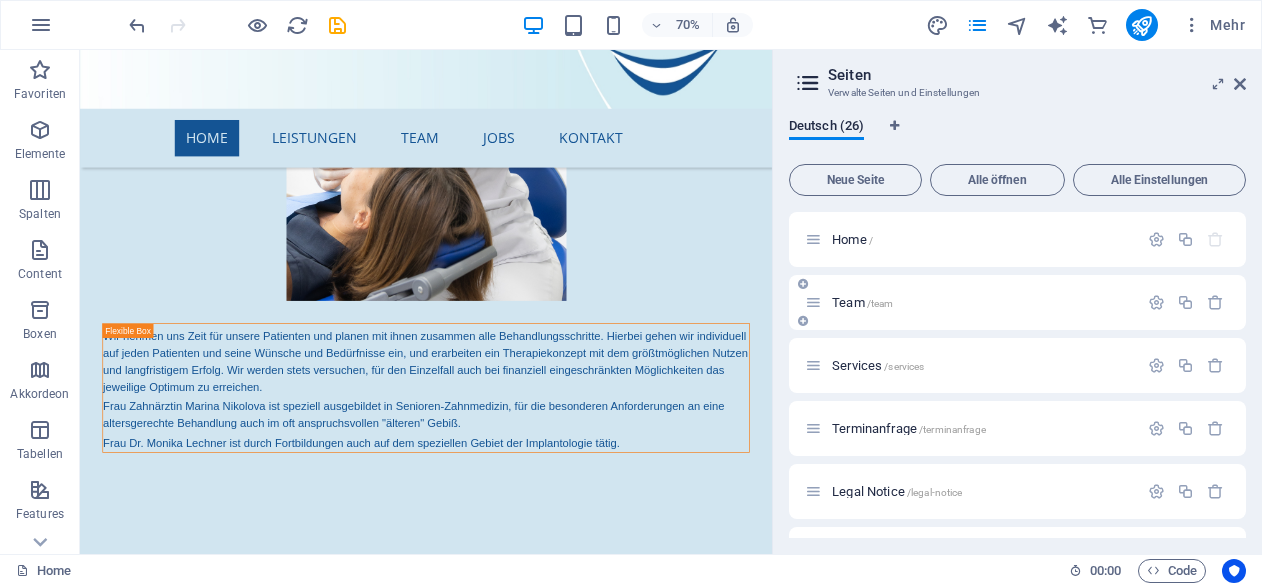 click on "Team /team" at bounding box center [862, 302] 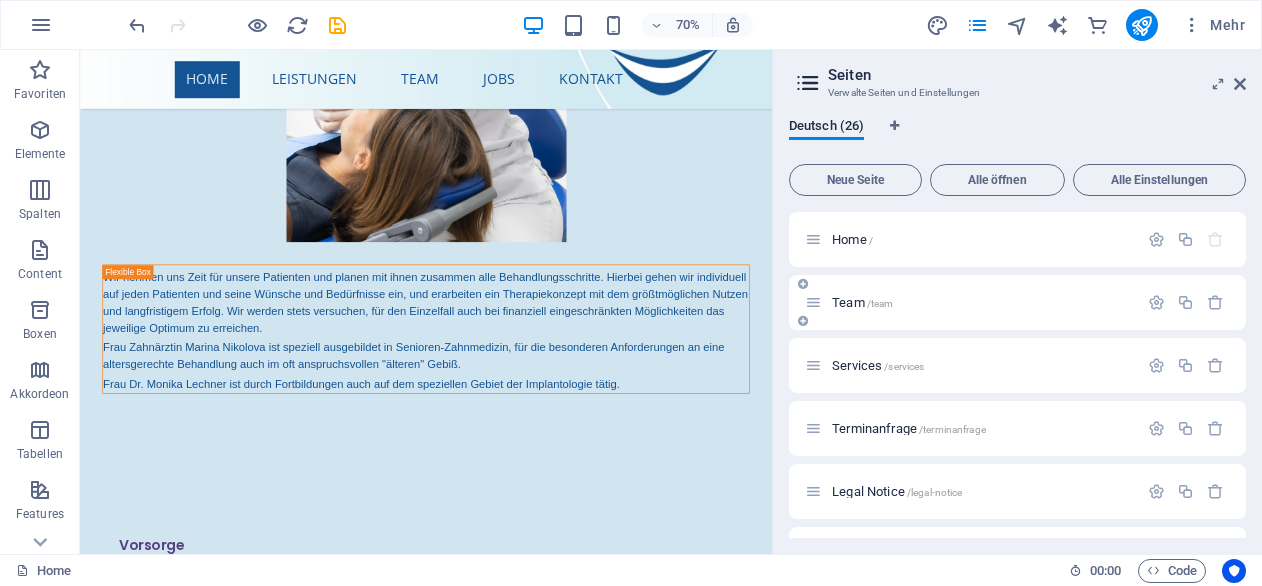 scroll, scrollTop: 0, scrollLeft: 0, axis: both 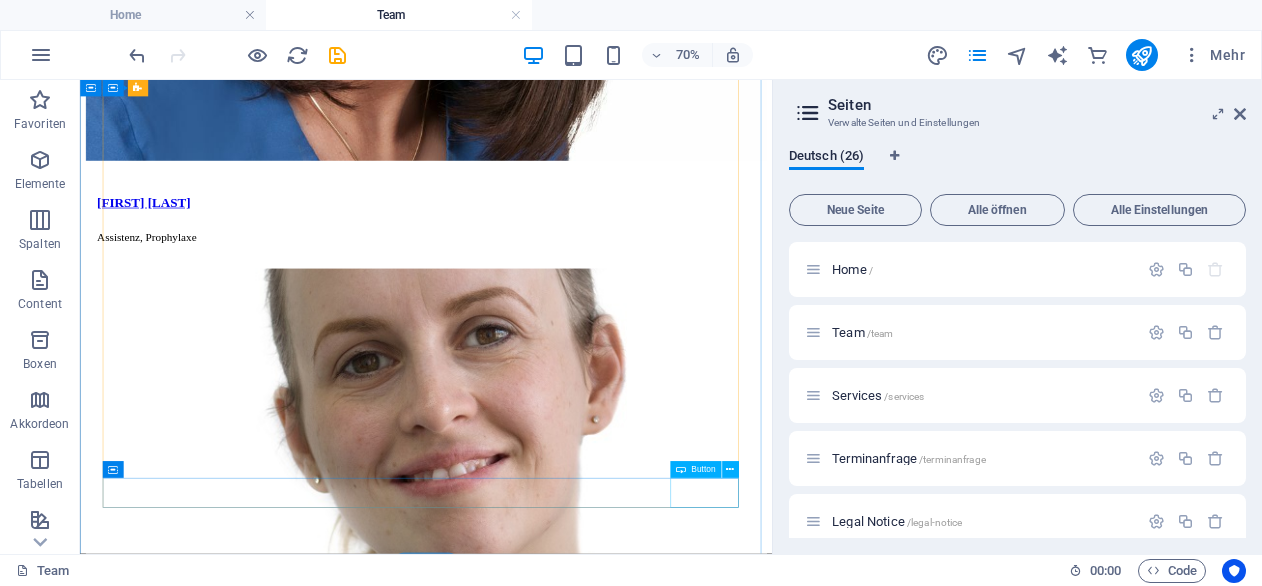 click on "weiter" at bounding box center (574, 4297) 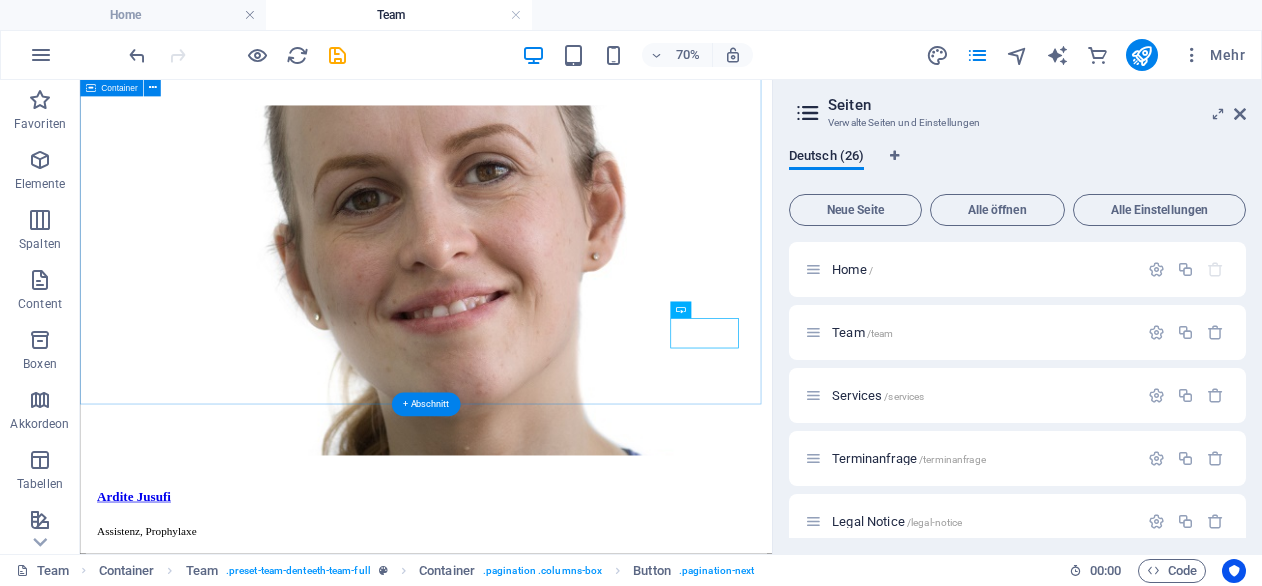 scroll, scrollTop: 2991, scrollLeft: 0, axis: vertical 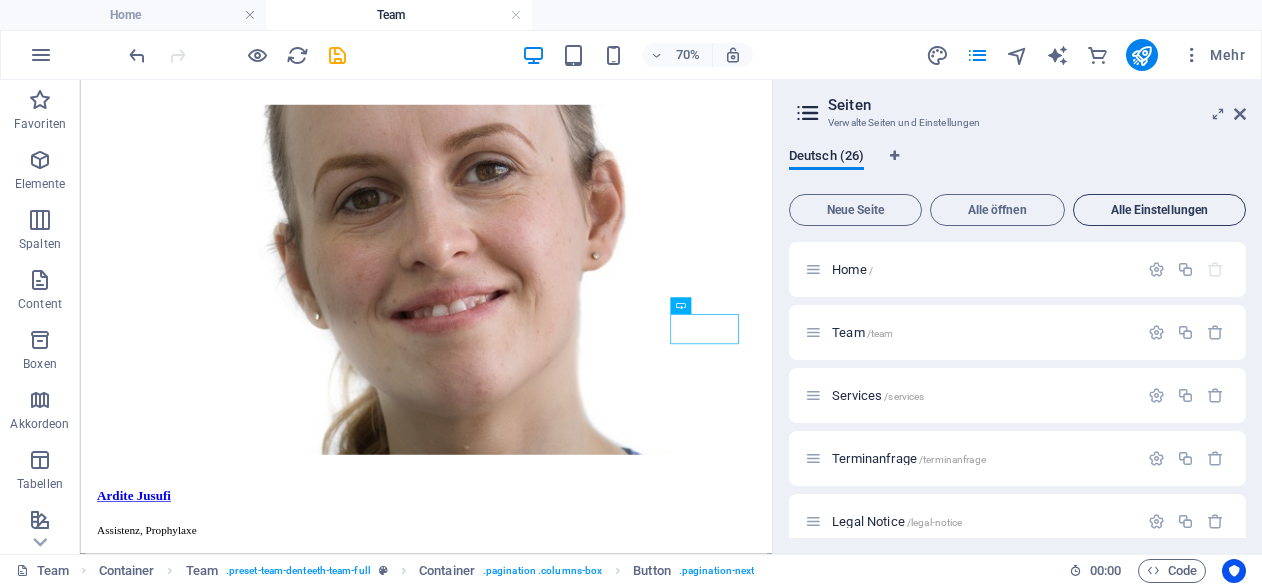 click on "Alle Einstellungen" at bounding box center [1159, 210] 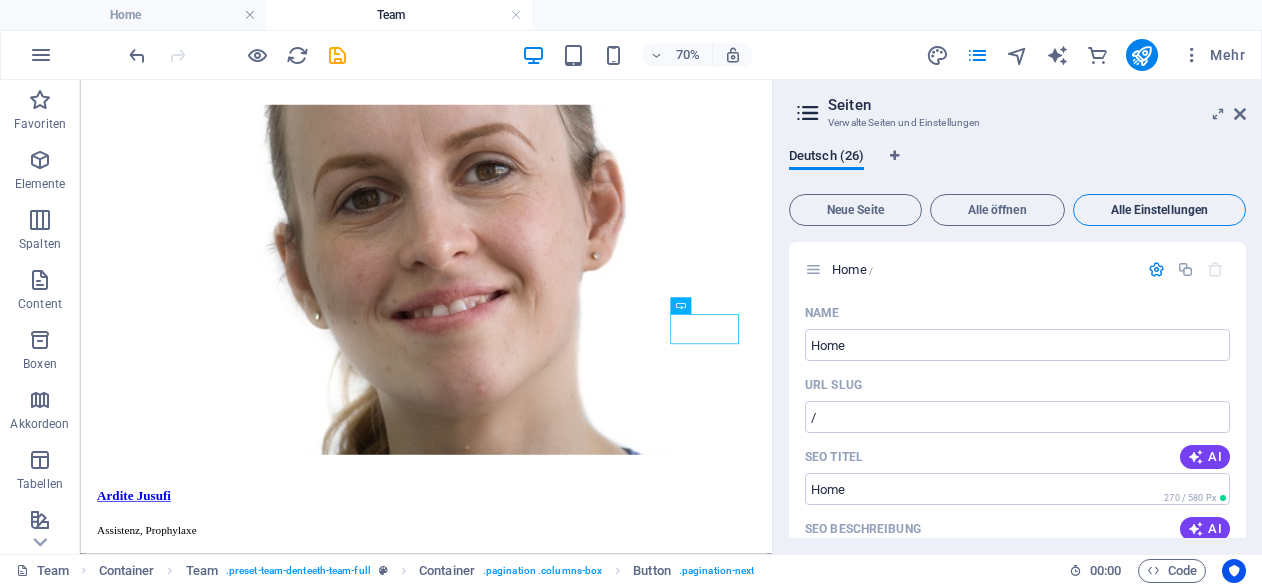 scroll, scrollTop: 20872, scrollLeft: 0, axis: vertical 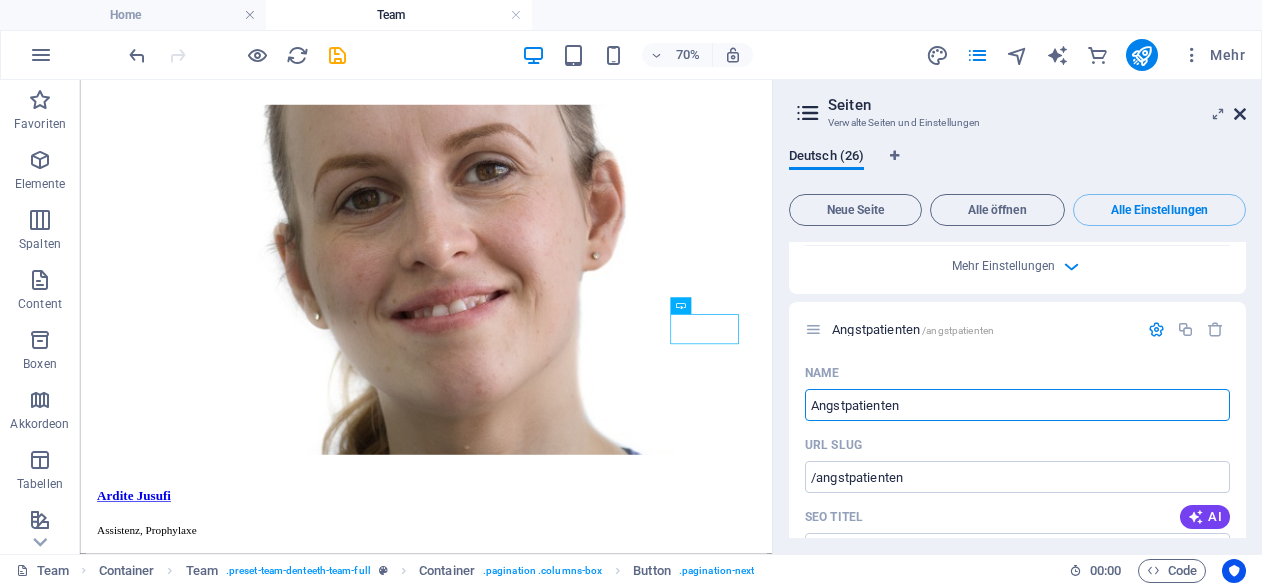 click at bounding box center [1240, 114] 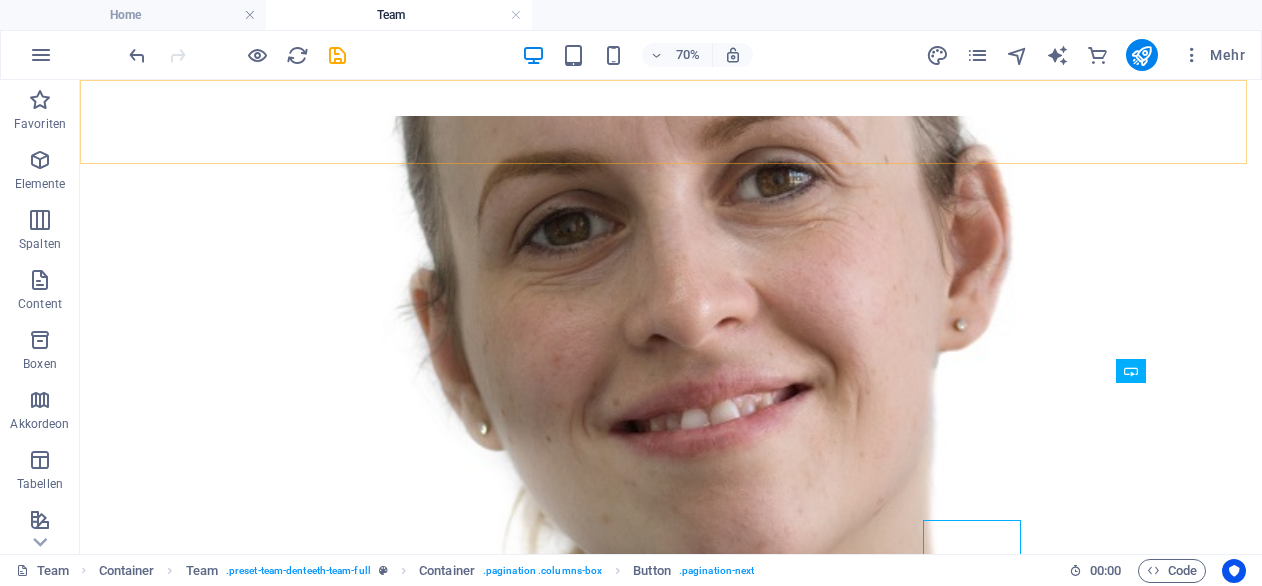 scroll, scrollTop: 2886, scrollLeft: 0, axis: vertical 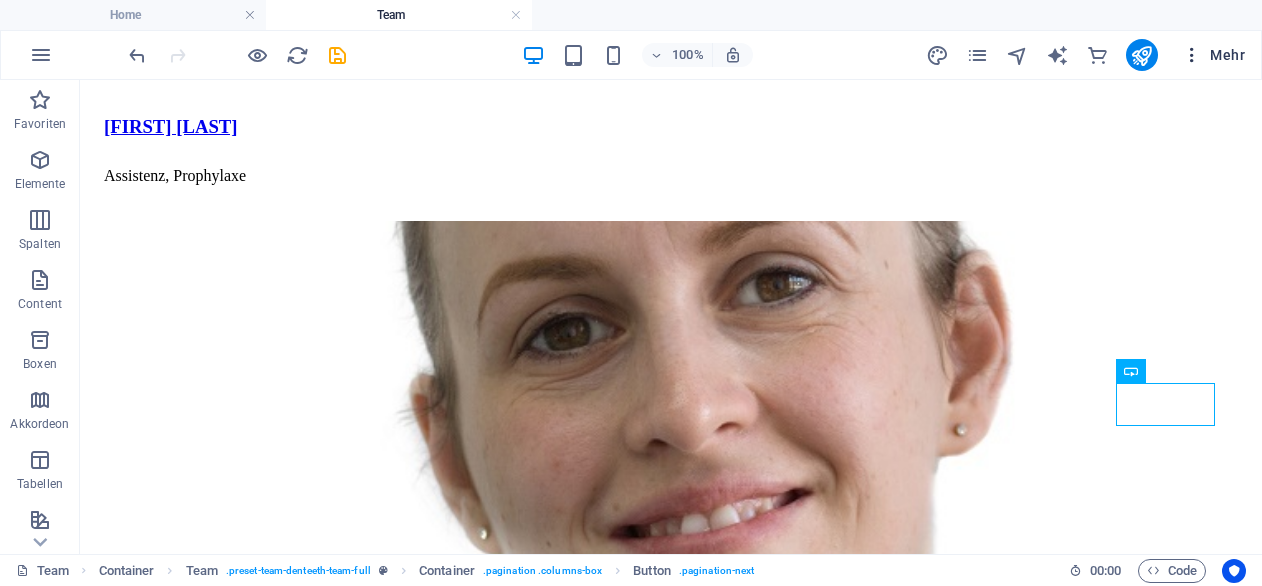 click on "Mehr" at bounding box center [1213, 55] 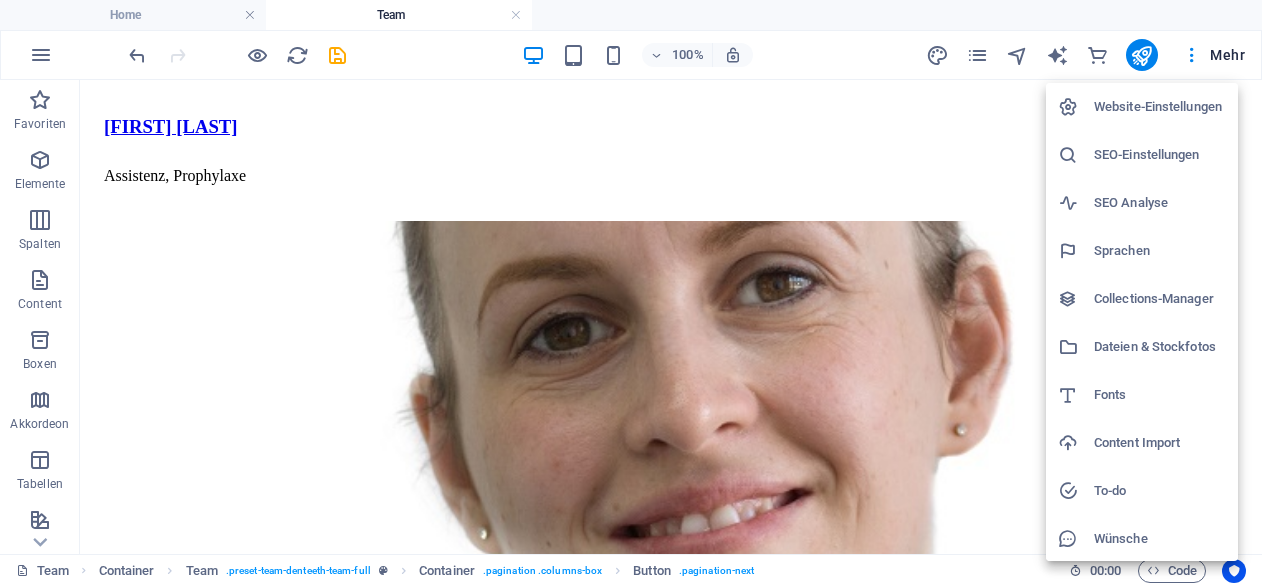 click on "Collections-Manager" at bounding box center (1160, 299) 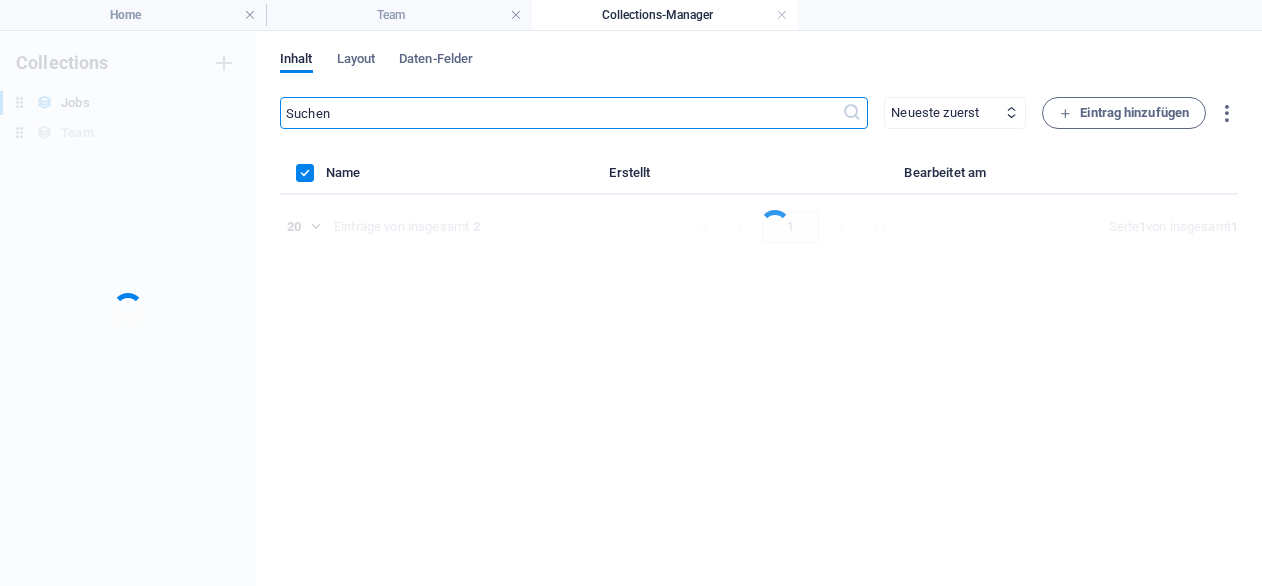 scroll, scrollTop: 0, scrollLeft: 0, axis: both 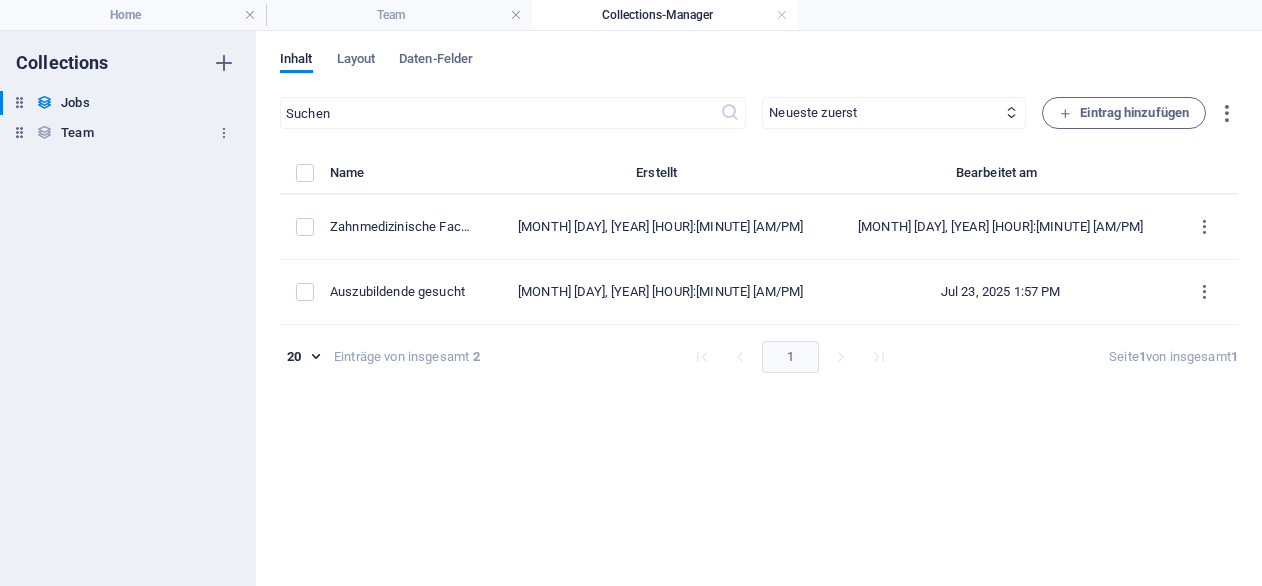 click on "Team" at bounding box center [77, 133] 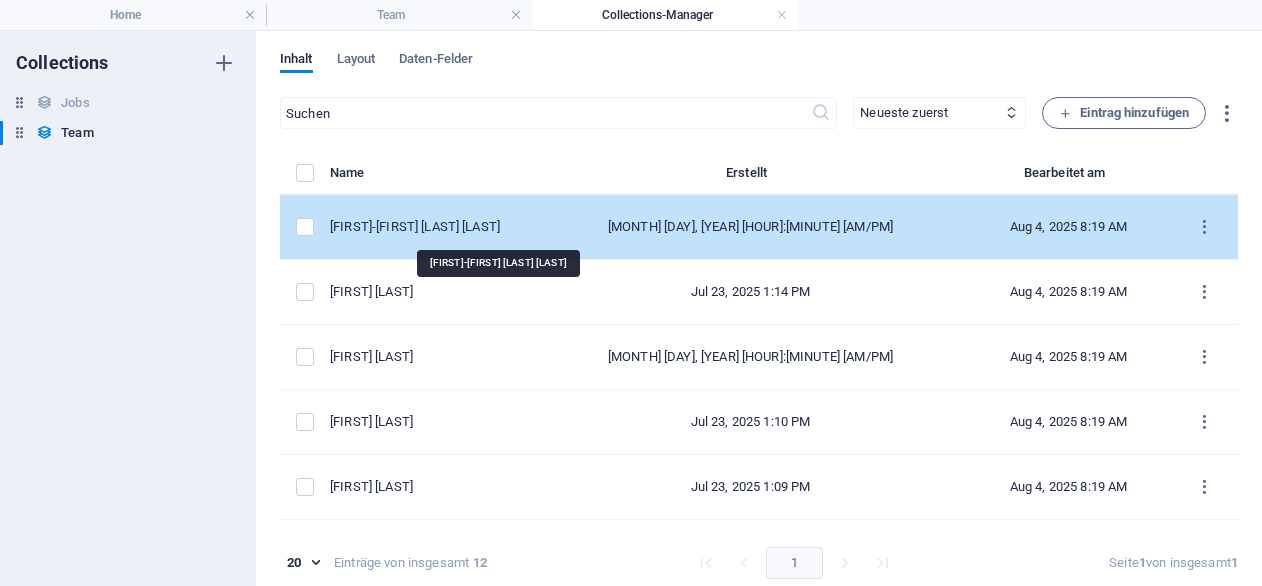 click on "[FIRST]-[FIRST] [LAST] [LAST]" at bounding box center (424, 227) 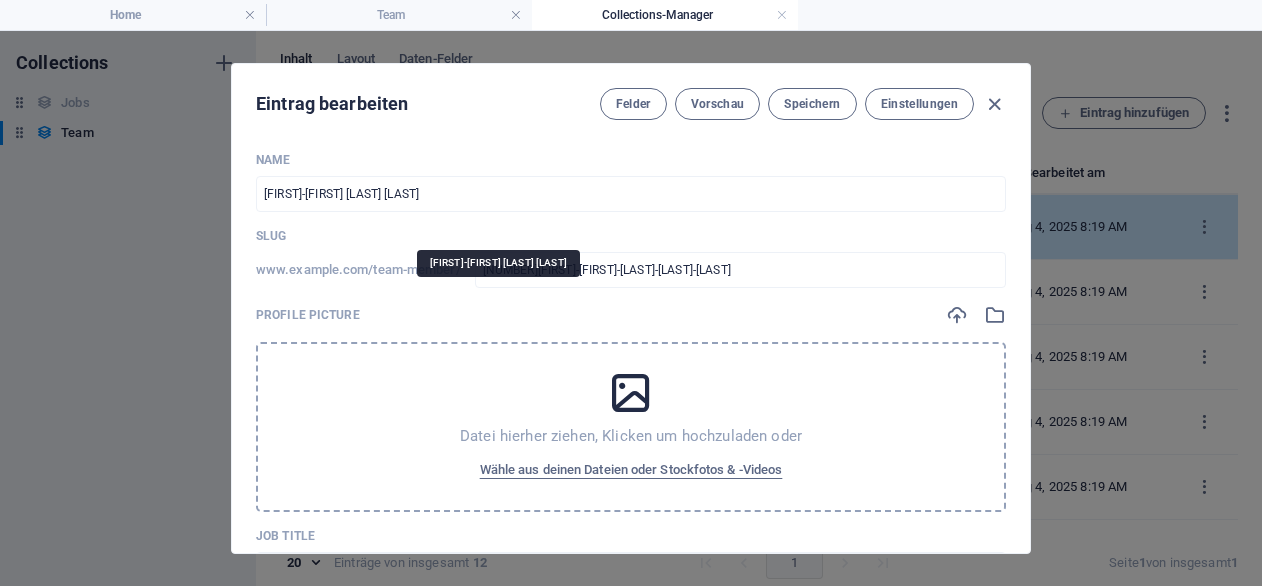click on "Name [FIRST]-[FIRST] [LAST] [LAST] [LAST] Slug www.example.com/team-member/ [NUMBER][FIRST]-[FIRST]-[LAST]-[LAST]-[LAST] Profile Picture Datei hierher ziehen, Klicken um hochzuladen oder Wähle aus deinen Dateien oder Stockfotos & -Videos Job Title [LAST] Feld hinzufügen" at bounding box center [631, 418] 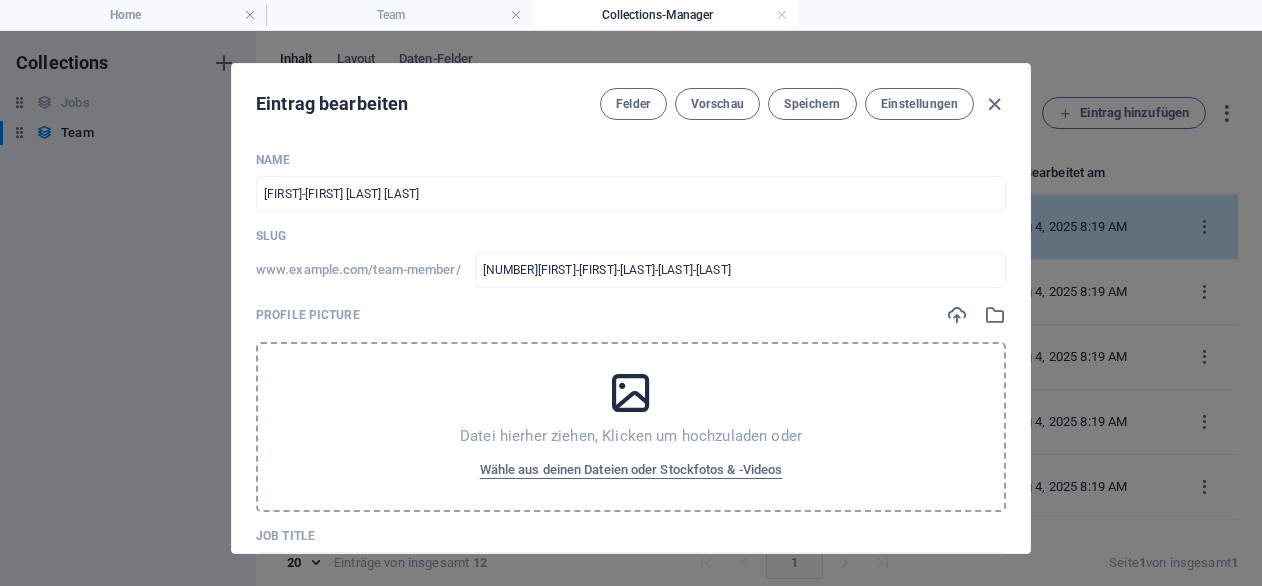 scroll, scrollTop: 1, scrollLeft: 0, axis: vertical 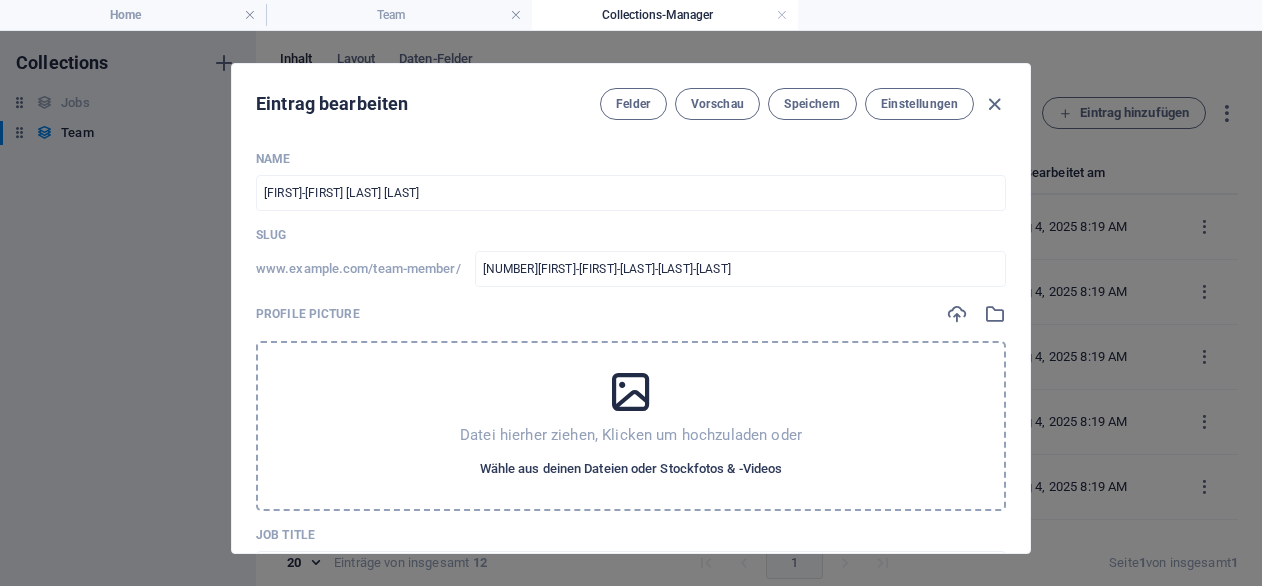 click on "Wähle aus deinen Dateien oder Stockfotos & -Videos" at bounding box center (631, 469) 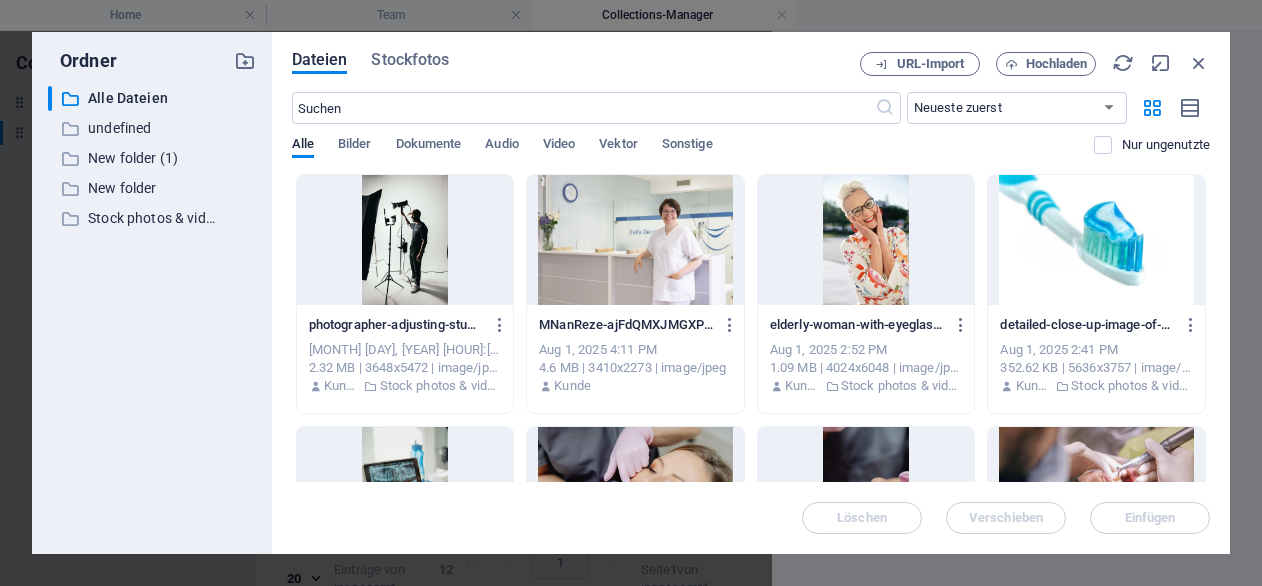 click at bounding box center [405, 240] 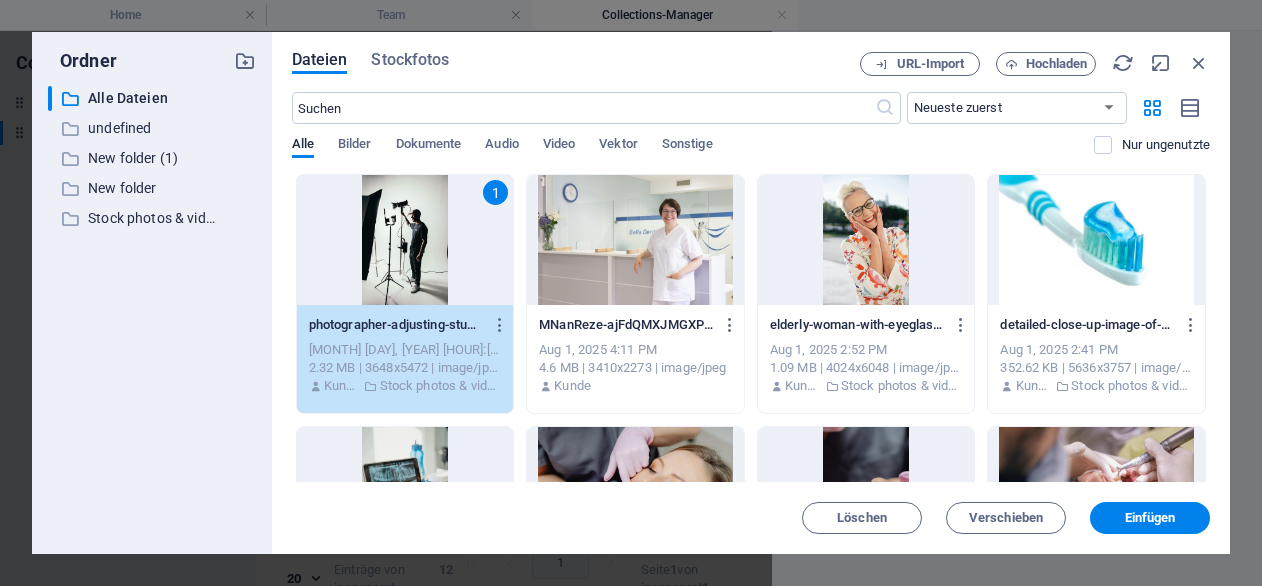 click on "1" at bounding box center (405, 240) 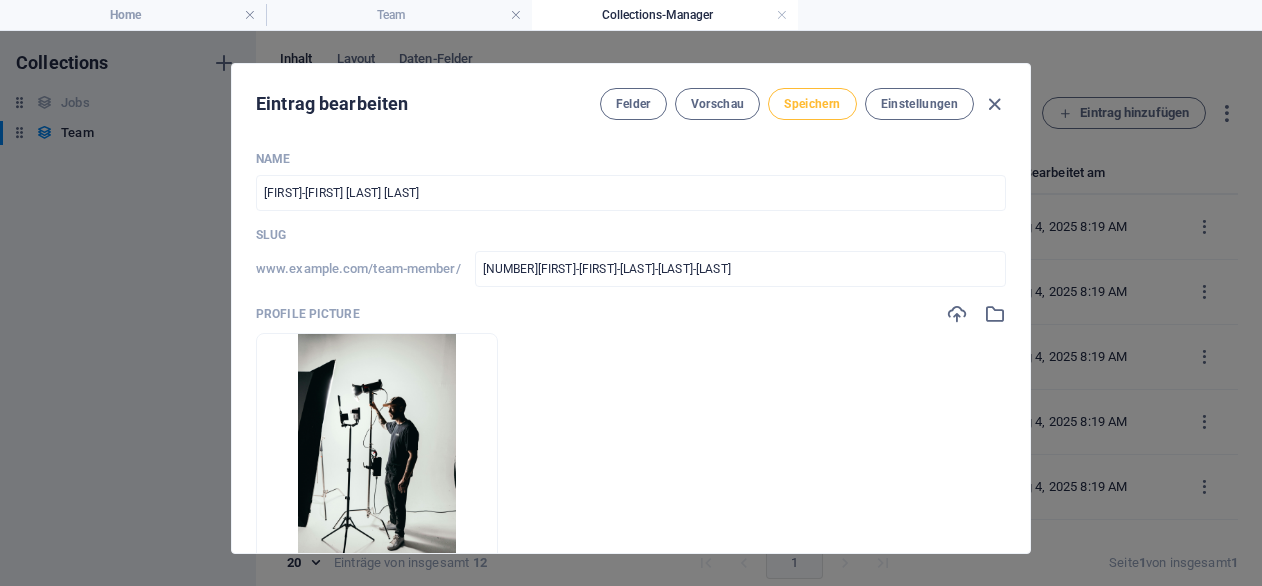 click on "Speichern" at bounding box center (812, 104) 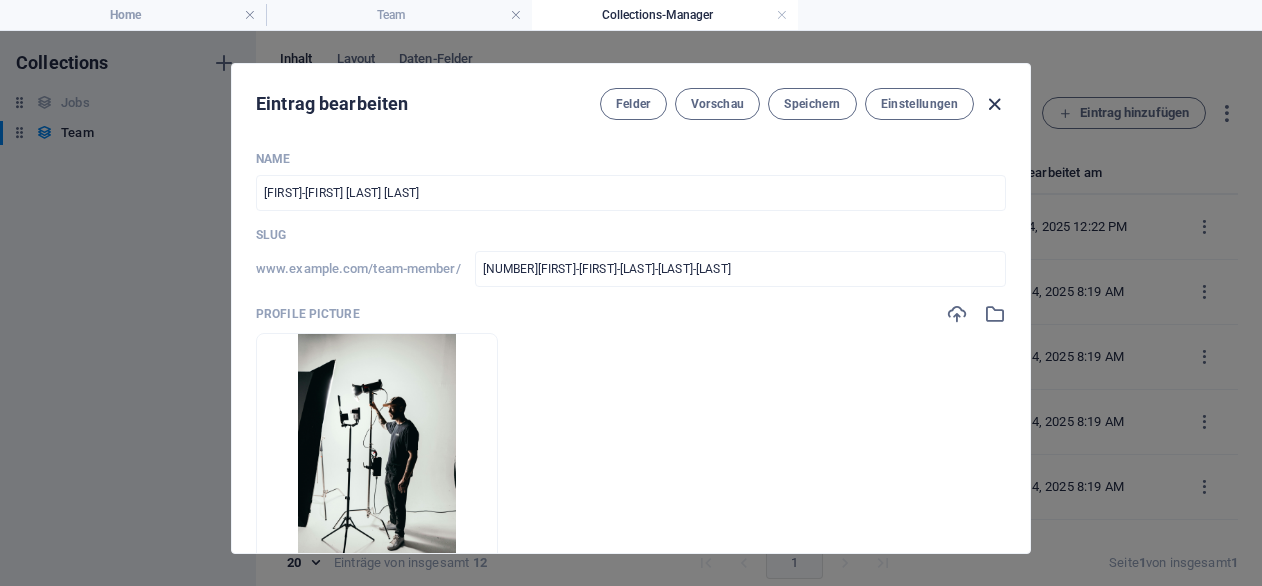 click at bounding box center (994, 104) 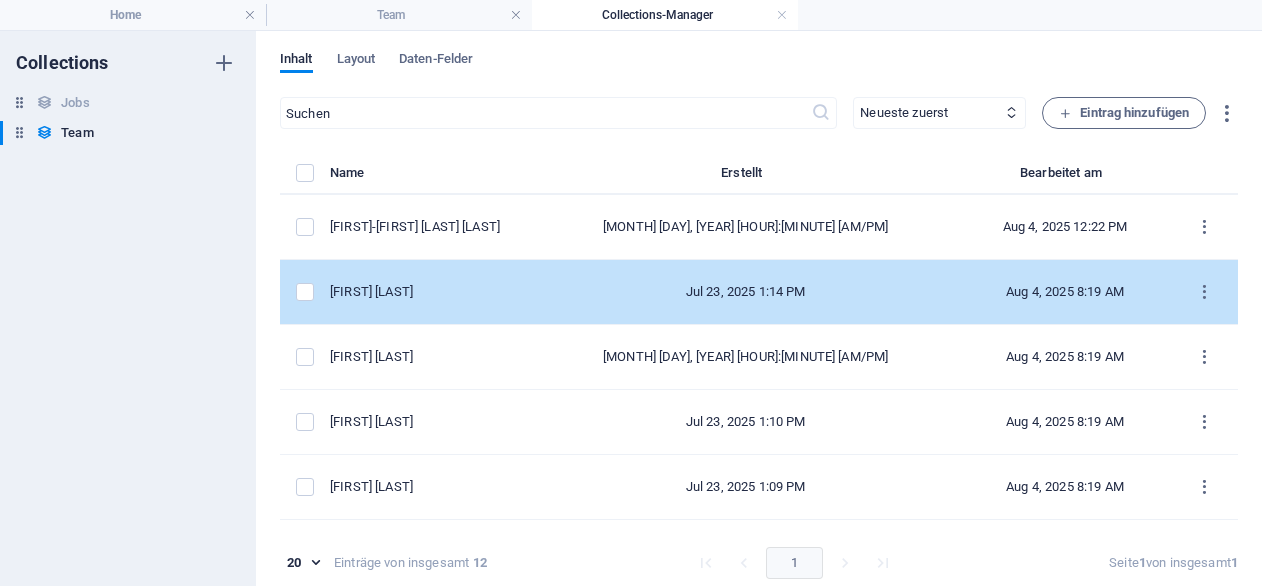 click on "[FIRST] [LAST]" at bounding box center (423, 292) 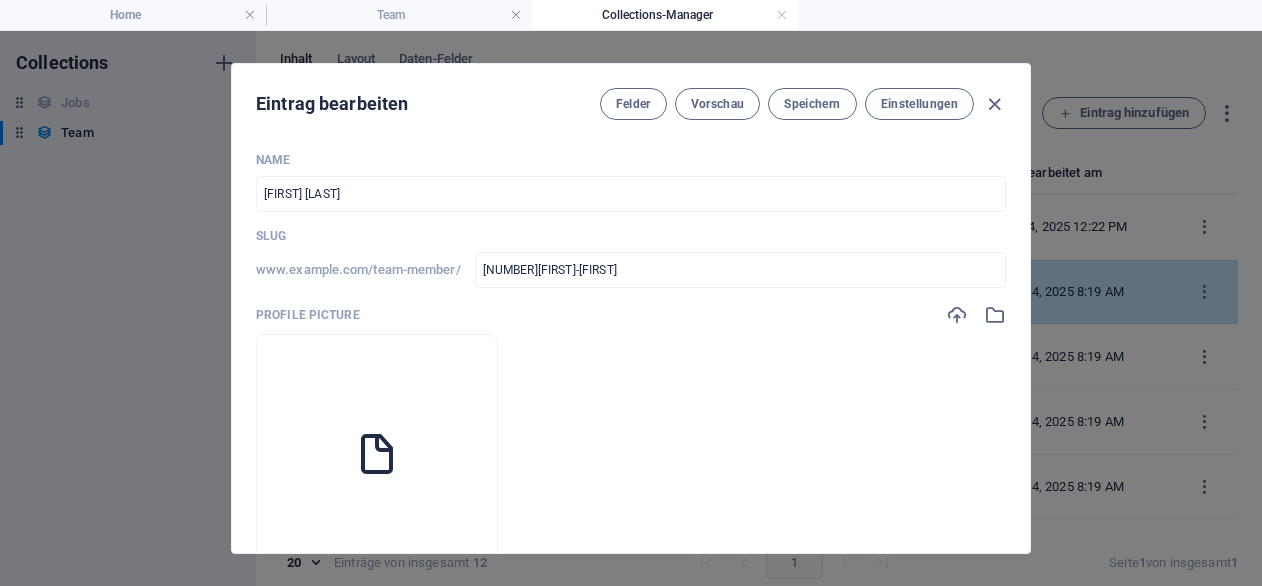 click on "www.example.com/team-member/ [NUMBER][FIRST]-[FIRST]-[LAST]-[LAST]" at bounding box center (631, 270) 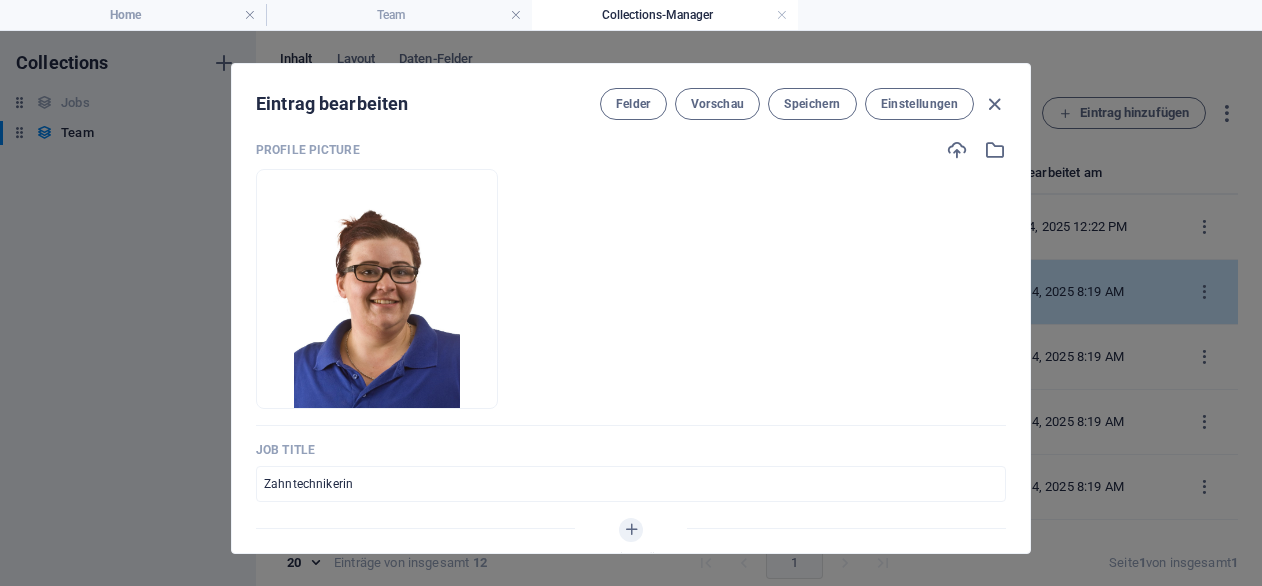 scroll, scrollTop: 166, scrollLeft: 0, axis: vertical 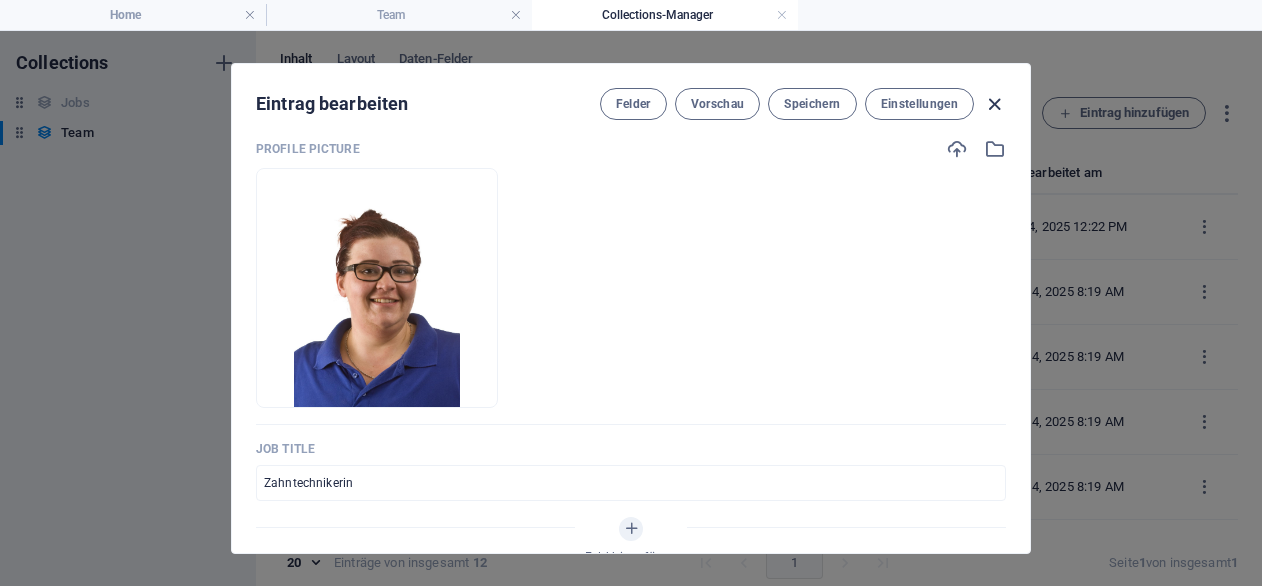 click at bounding box center (994, 104) 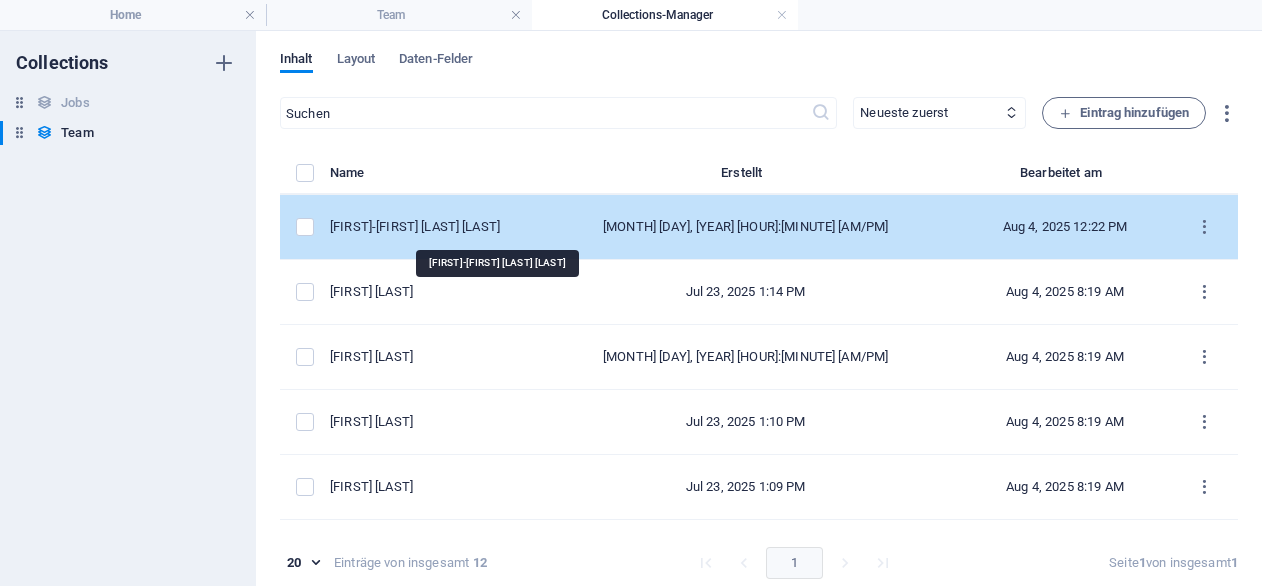 click on "[FIRST]-[FIRST] [LAST] [LAST]" at bounding box center [423, 227] 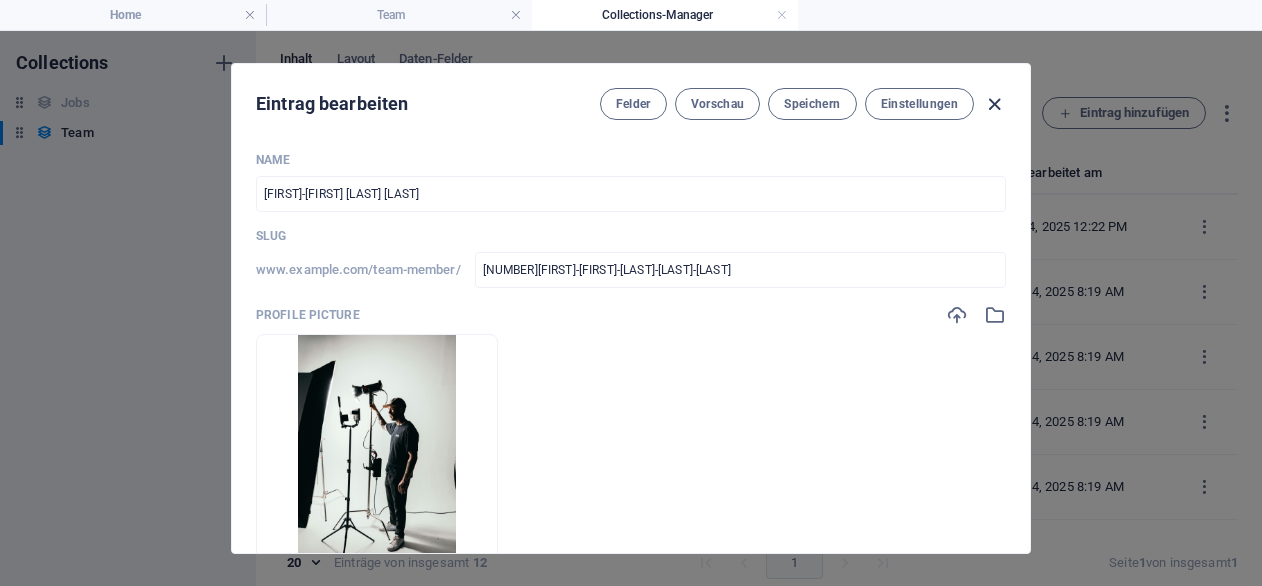 click at bounding box center (994, 104) 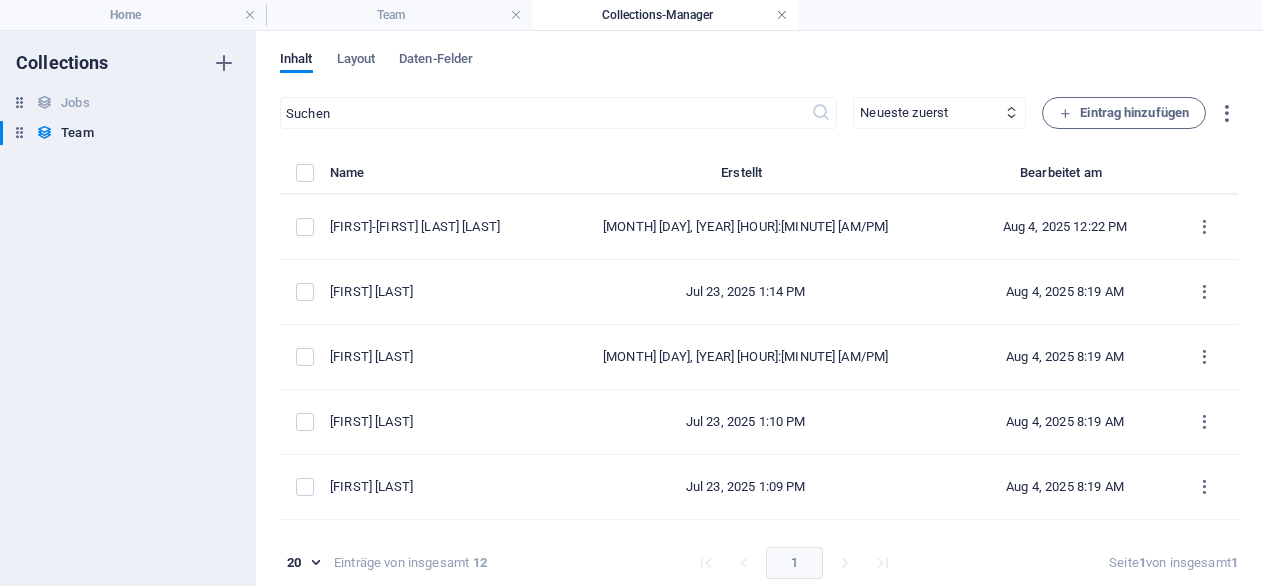 click at bounding box center [782, 15] 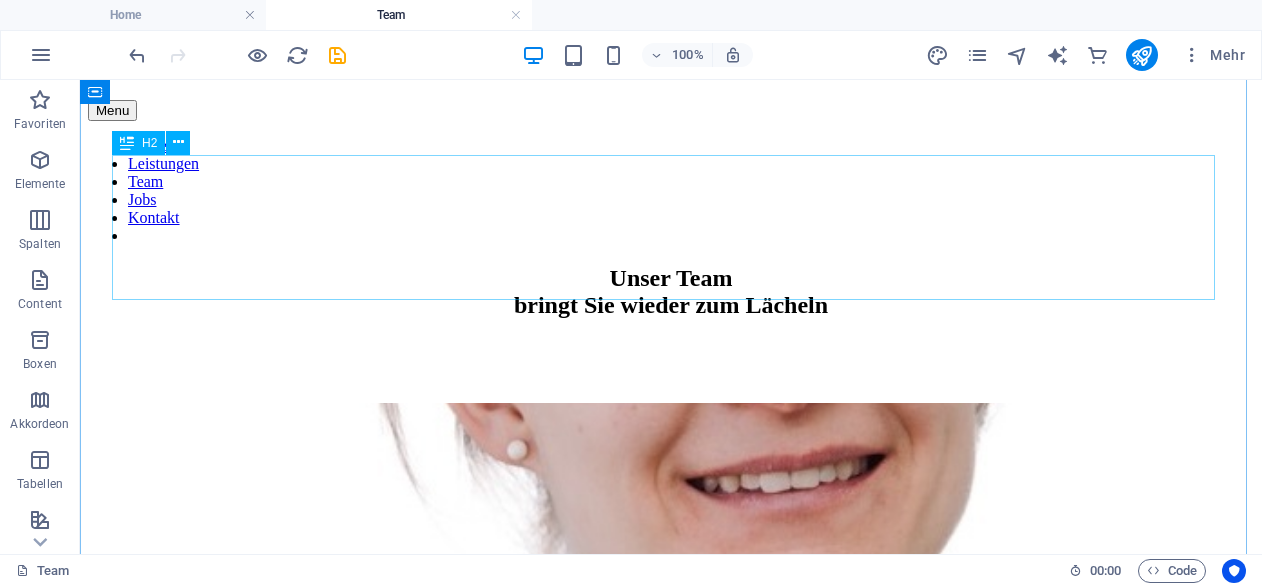 scroll, scrollTop: 89, scrollLeft: 0, axis: vertical 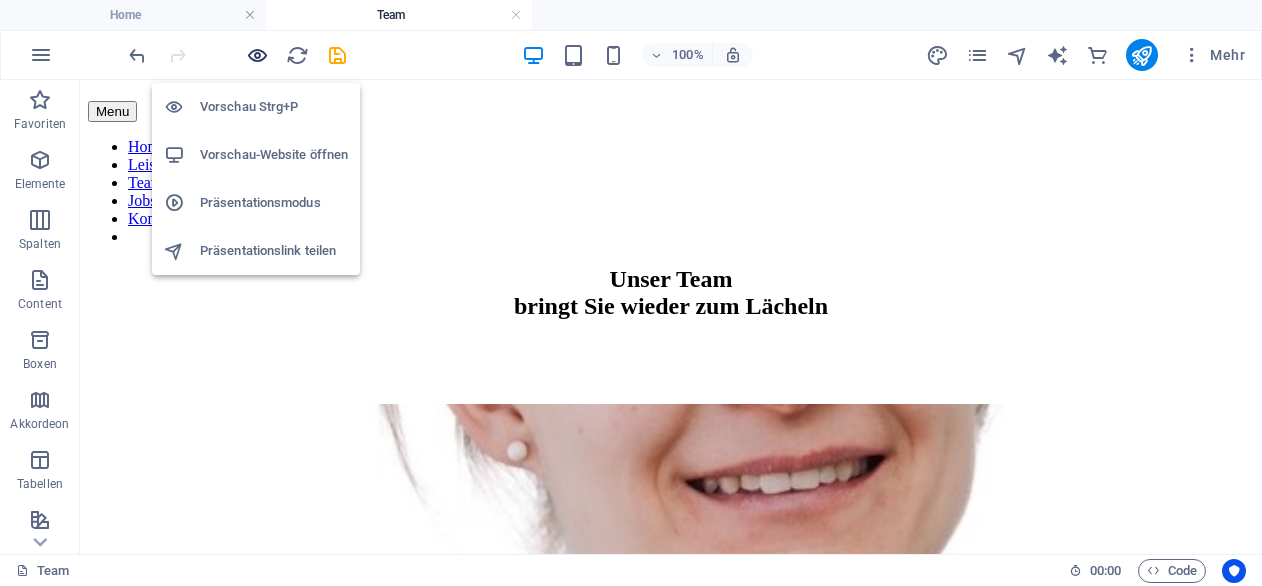 click at bounding box center [257, 55] 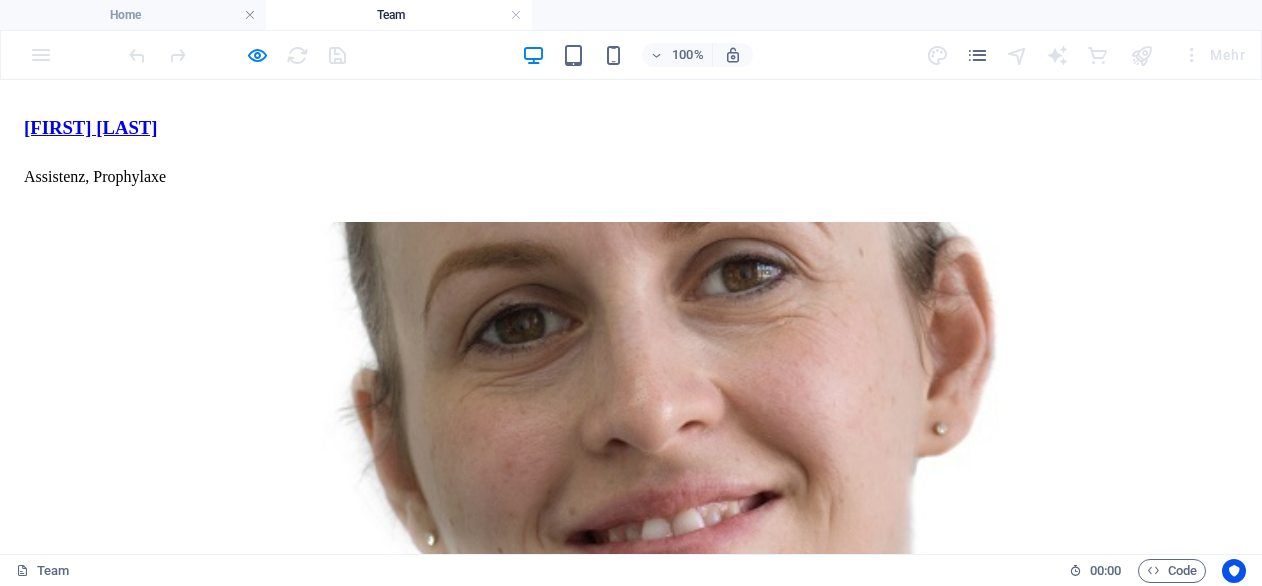 scroll, scrollTop: 2891, scrollLeft: 0, axis: vertical 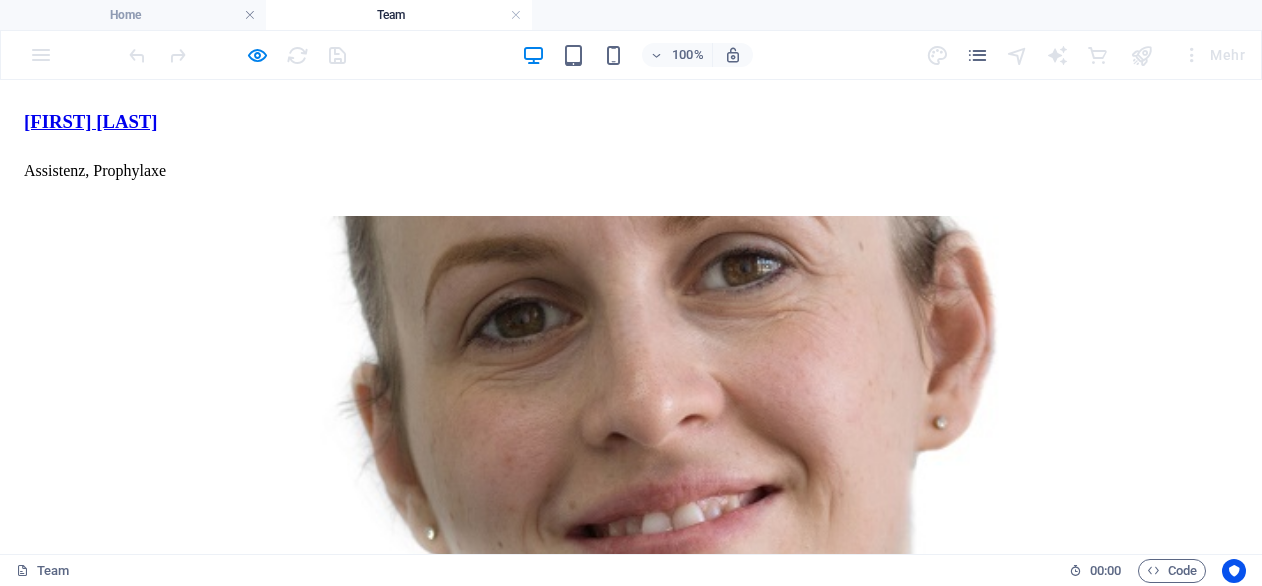 click on "weiter" at bounding box center (28, 4162) 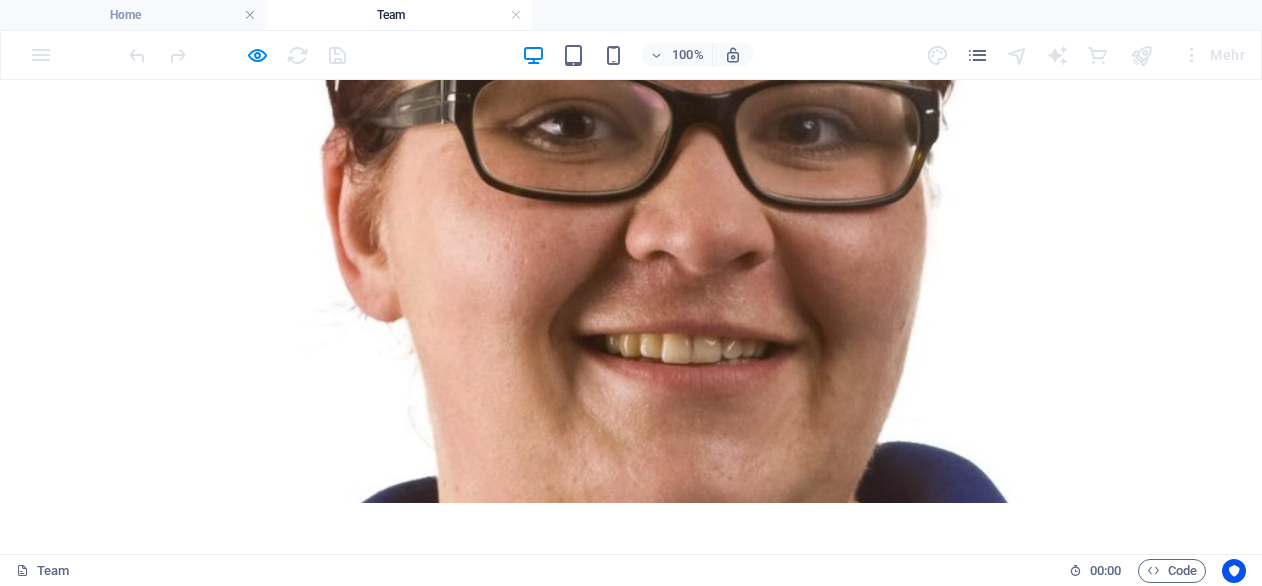 scroll, scrollTop: 491, scrollLeft: 0, axis: vertical 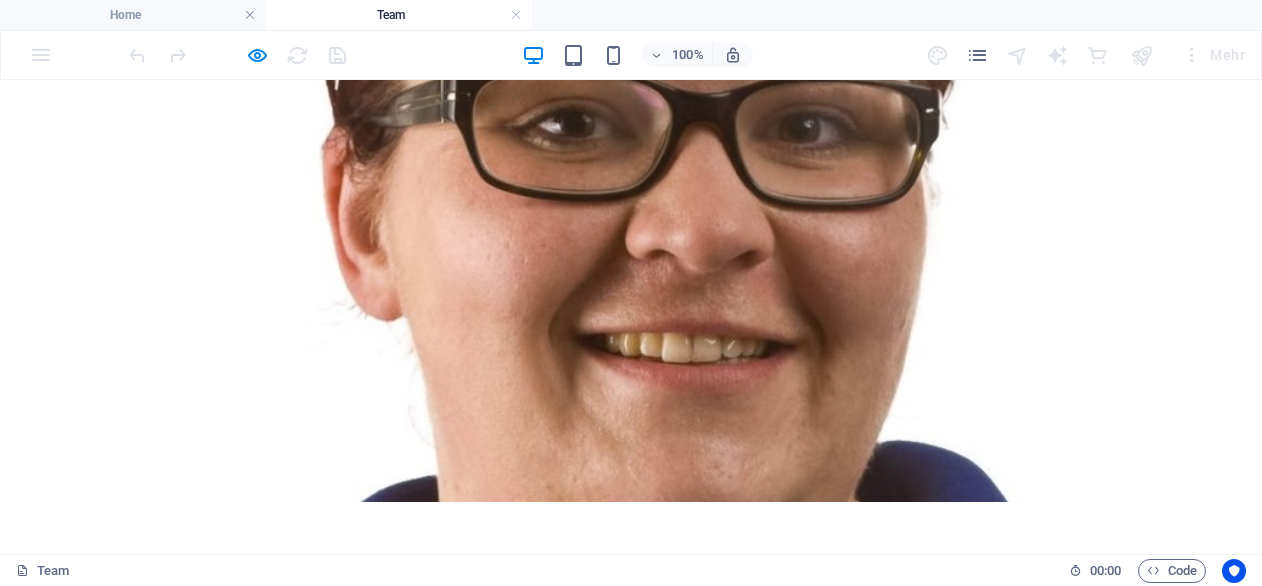click at bounding box center [631, 252] 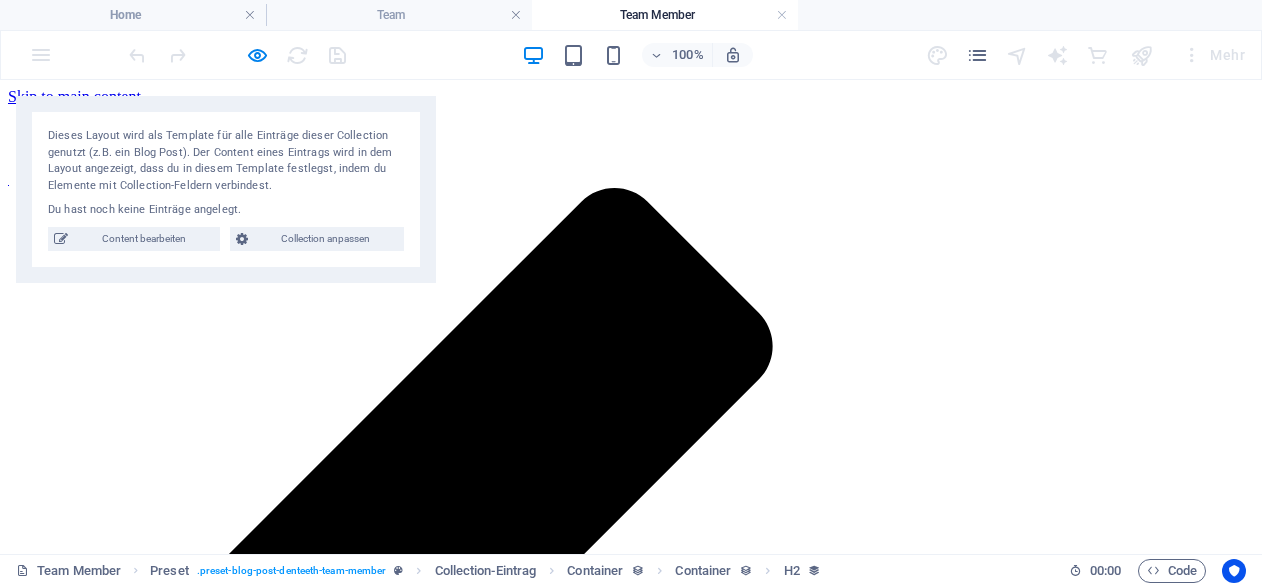 scroll, scrollTop: 0, scrollLeft: 0, axis: both 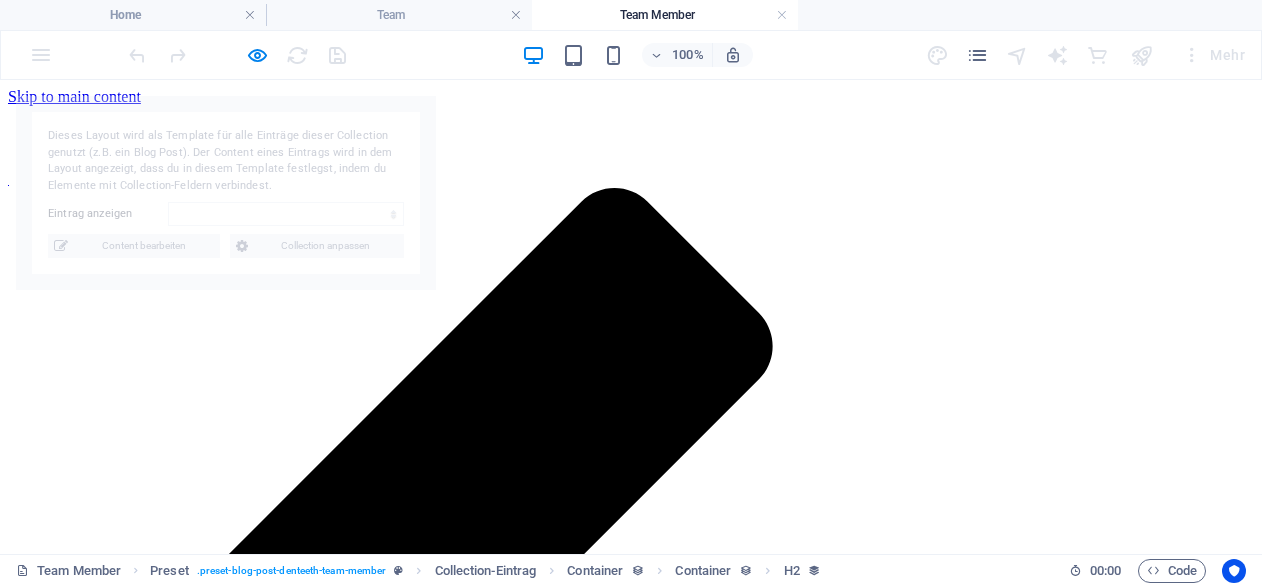 select on "6881187f5b8b7076af085aa7" 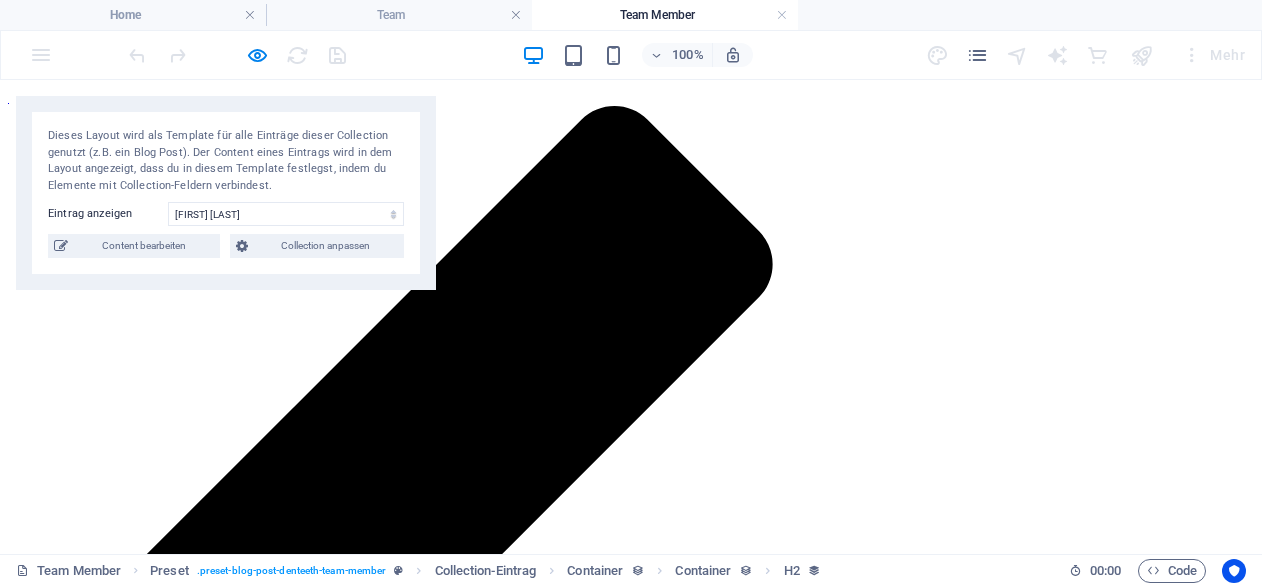 scroll, scrollTop: 84, scrollLeft: 0, axis: vertical 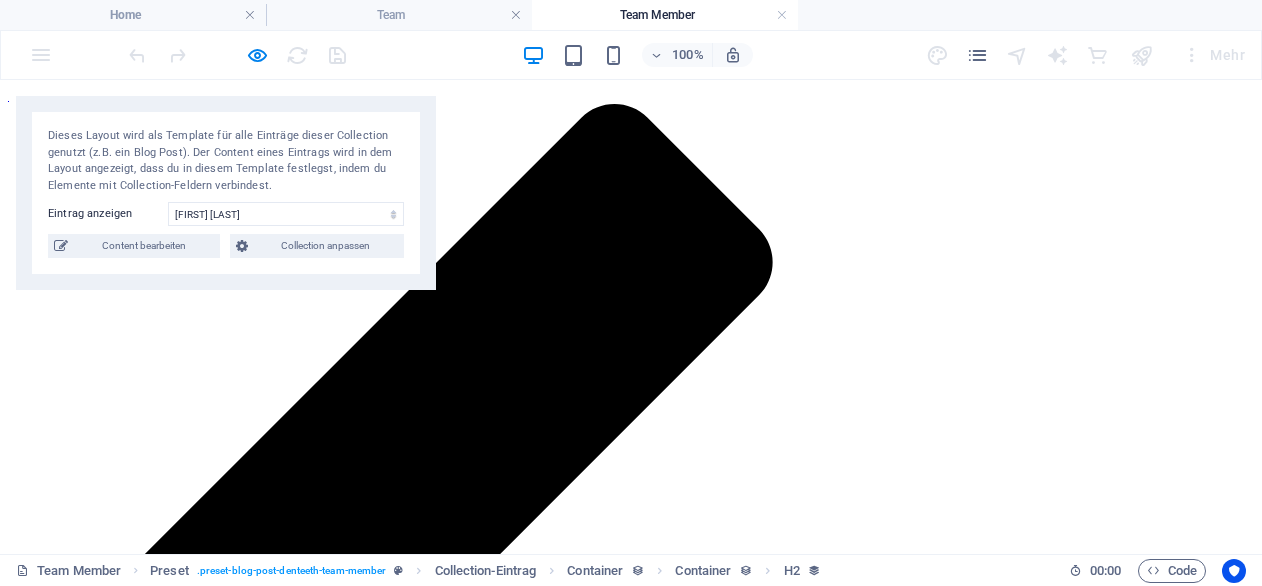 click on "Back" at bounding box center [631, 712] 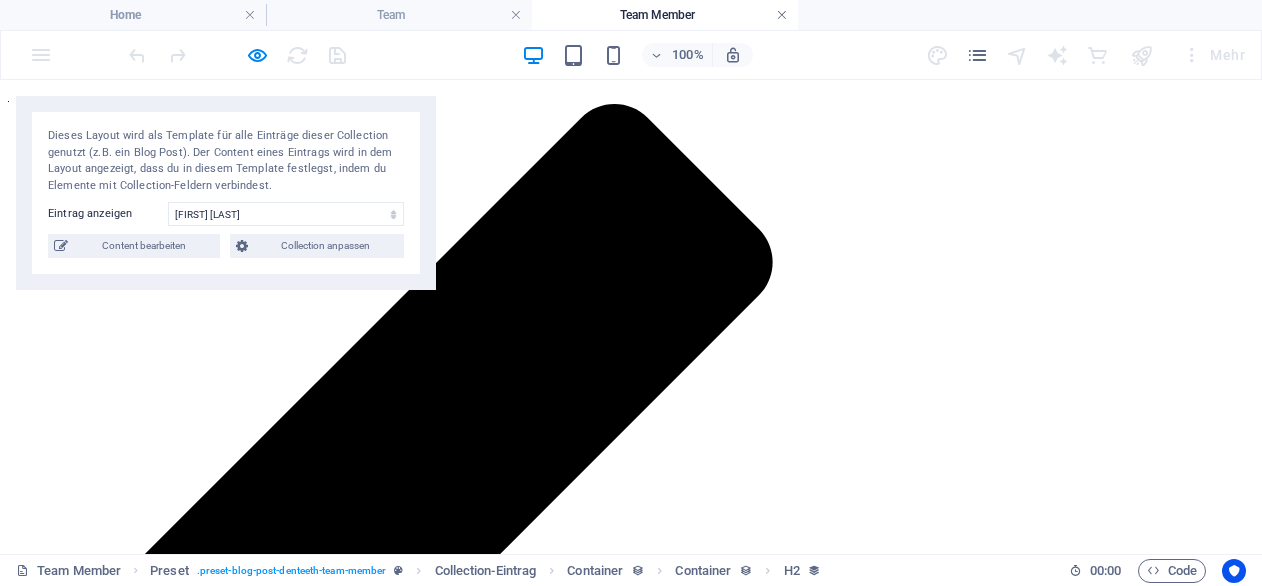 click at bounding box center (782, 15) 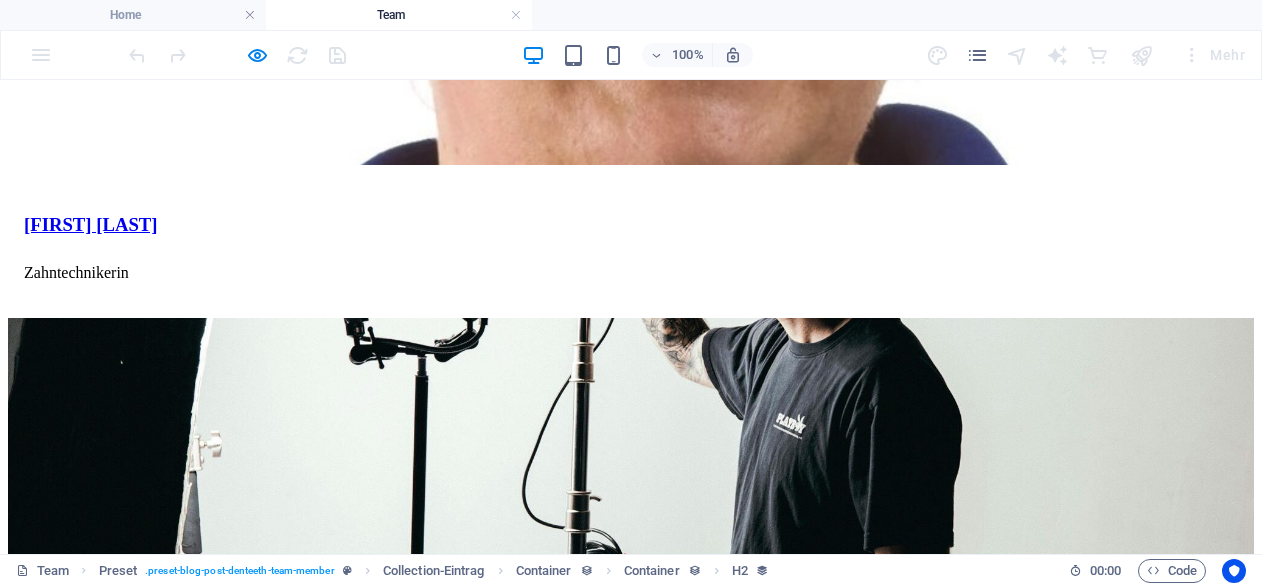 scroll, scrollTop: 836, scrollLeft: 0, axis: vertical 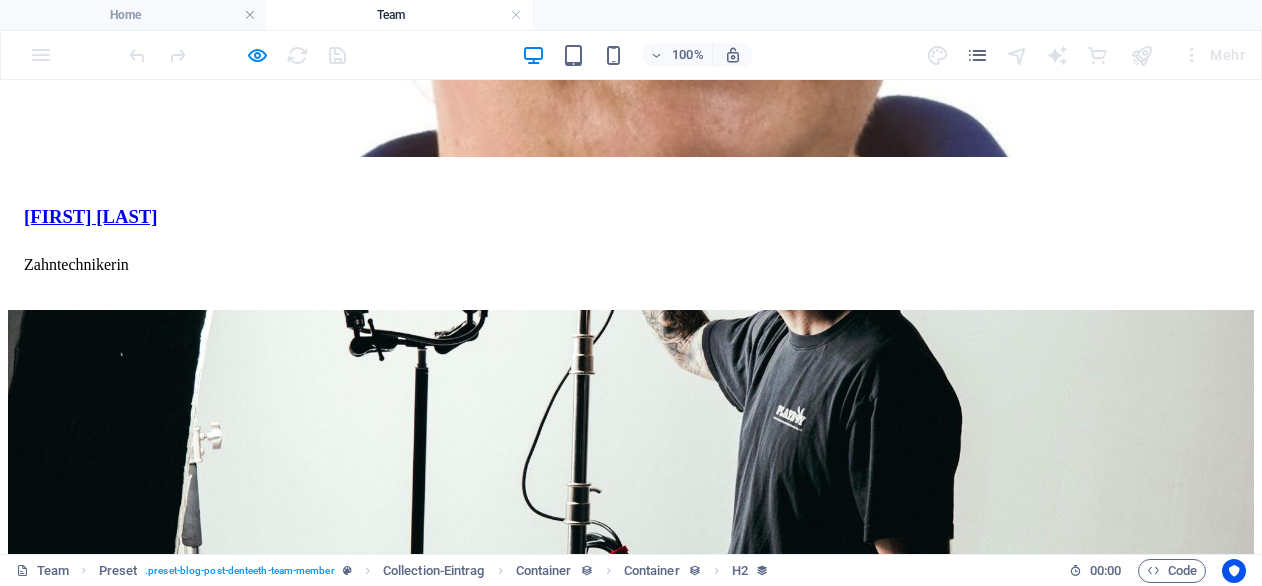 click on "zurück" at bounding box center [30, 972] 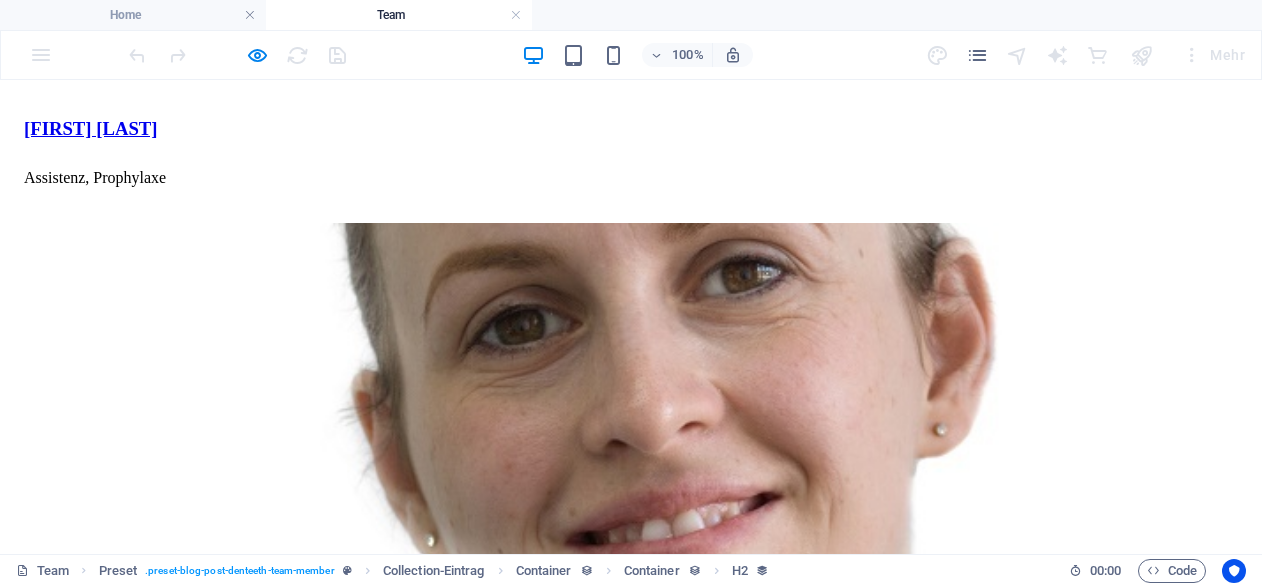 scroll, scrollTop: 2886, scrollLeft: 0, axis: vertical 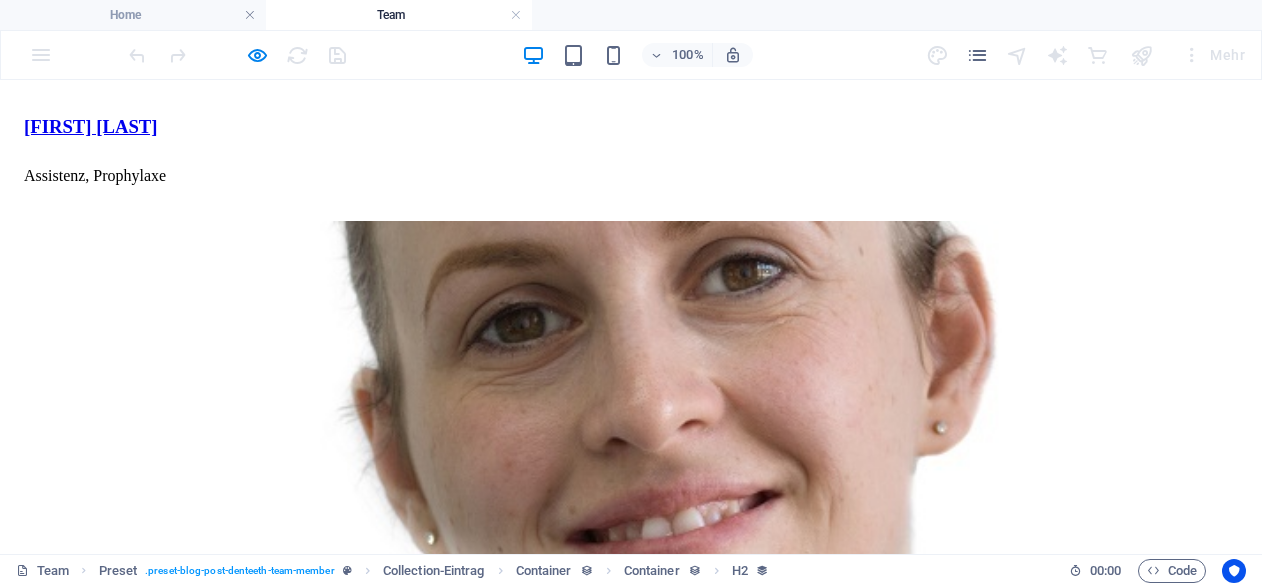 click on "weiter" at bounding box center (28, 4167) 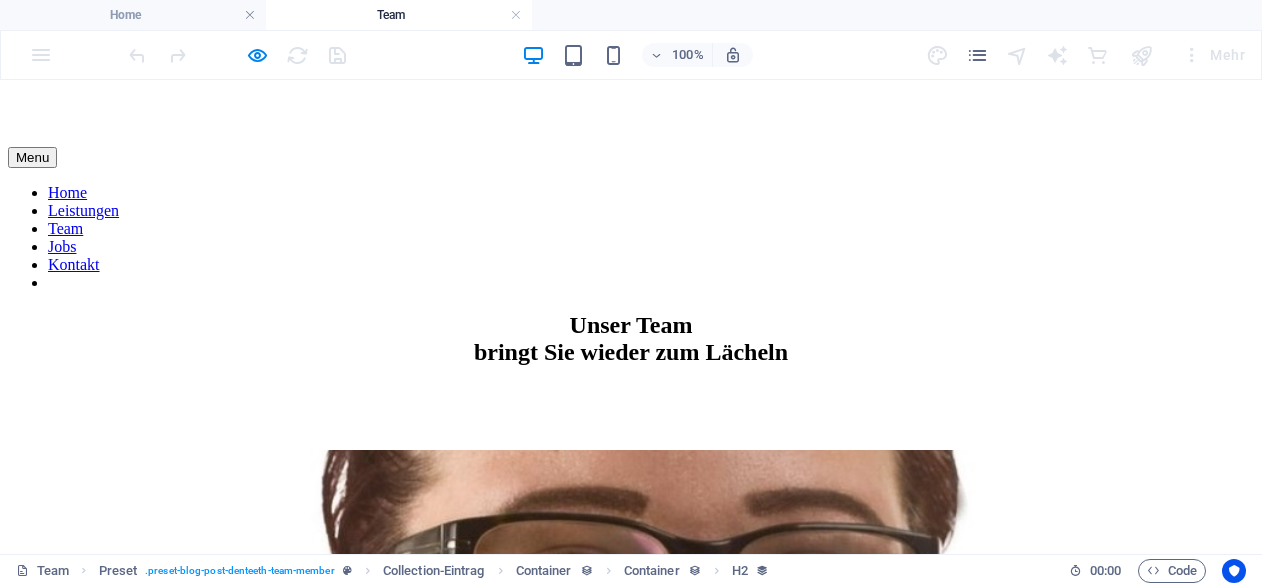scroll, scrollTop: 0, scrollLeft: 0, axis: both 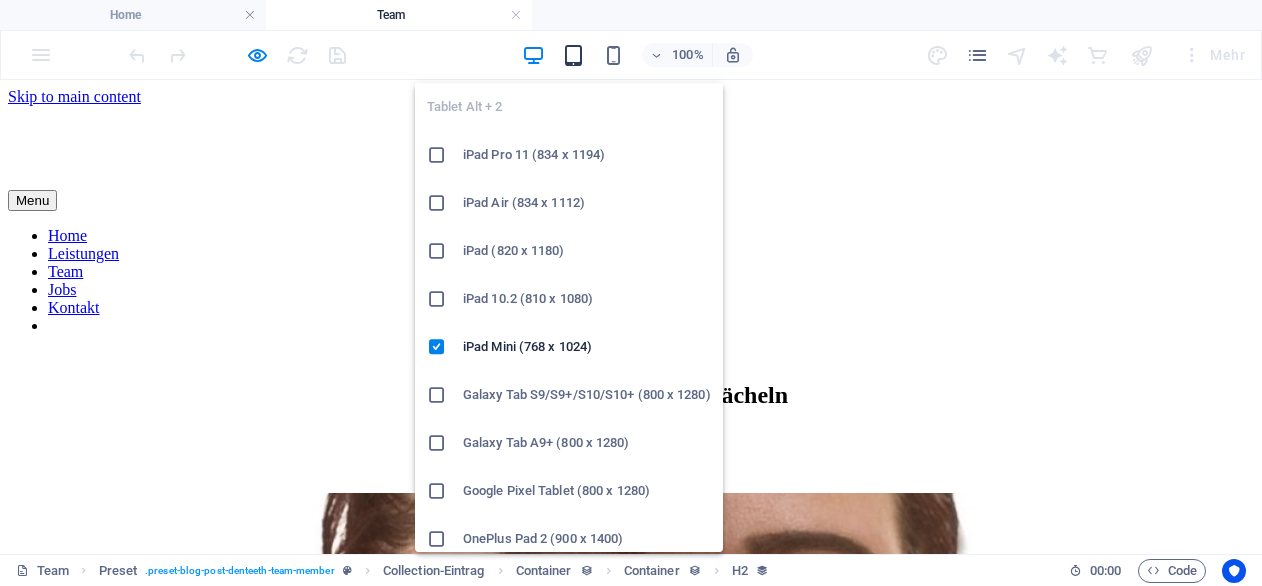 click at bounding box center (573, 55) 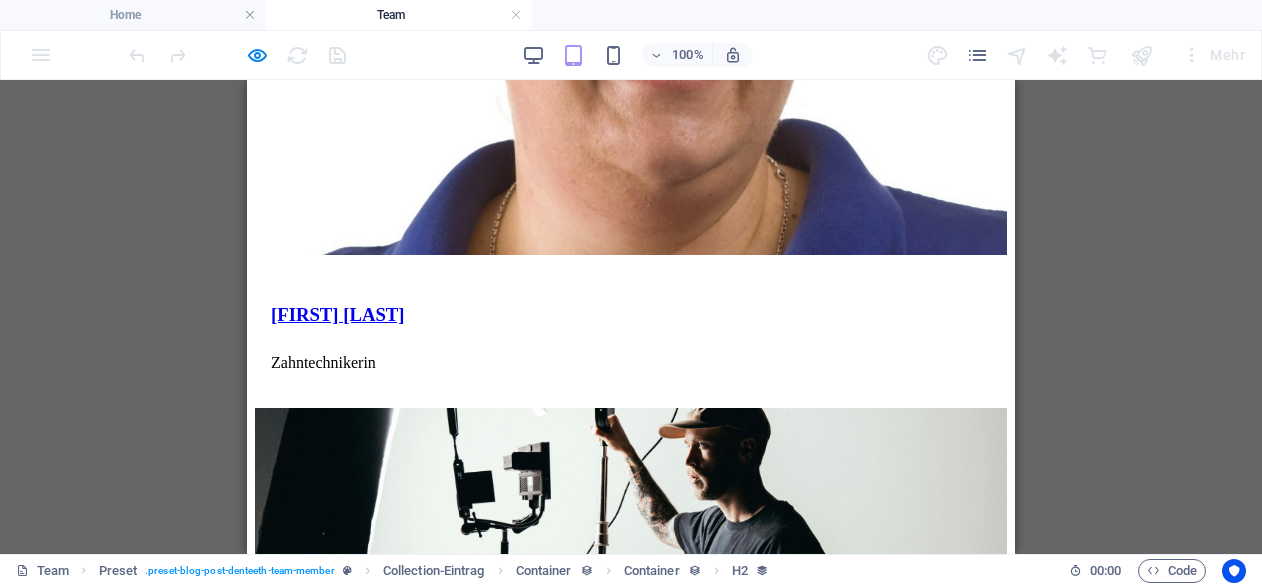 scroll, scrollTop: 712, scrollLeft: 0, axis: vertical 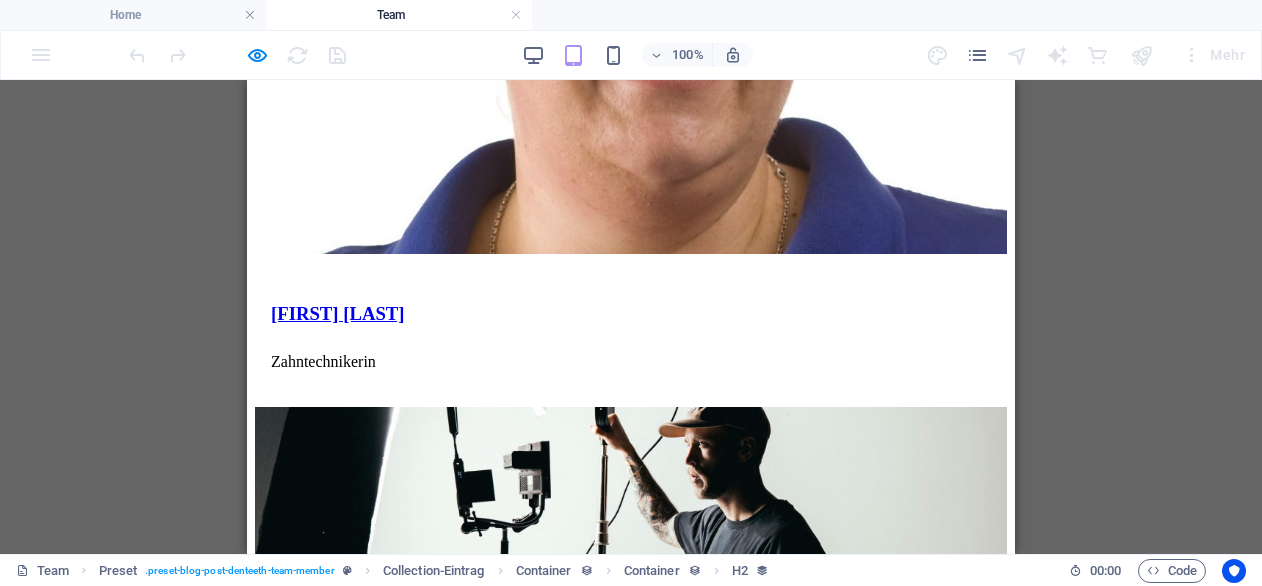 click on "zurück" at bounding box center [277, 1069] 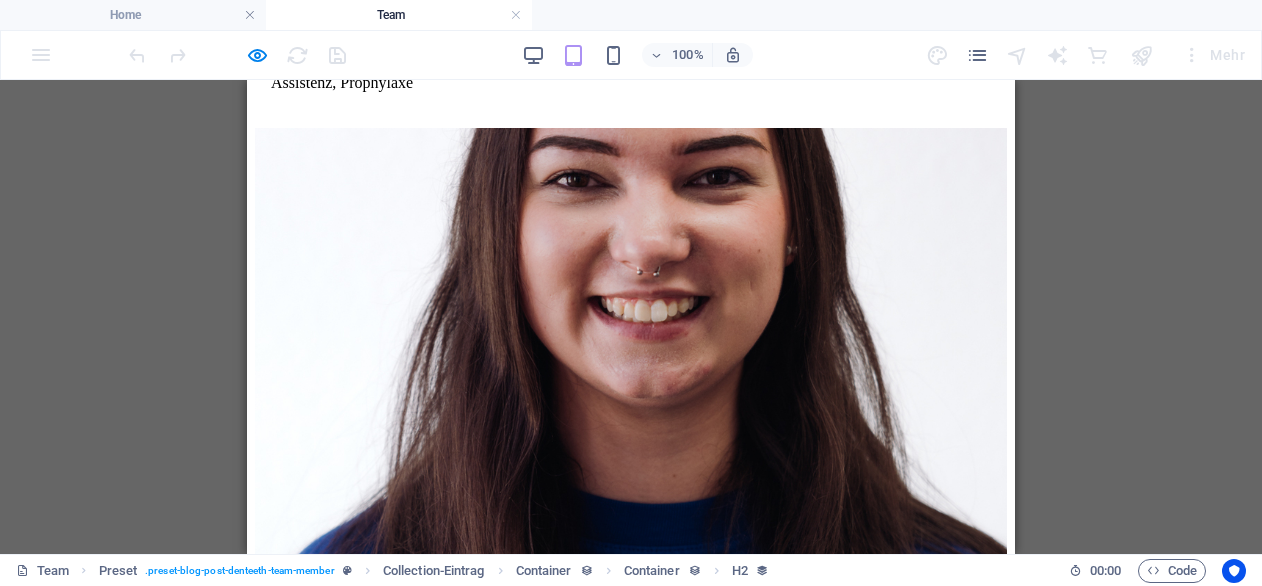 scroll, scrollTop: 3622, scrollLeft: 0, axis: vertical 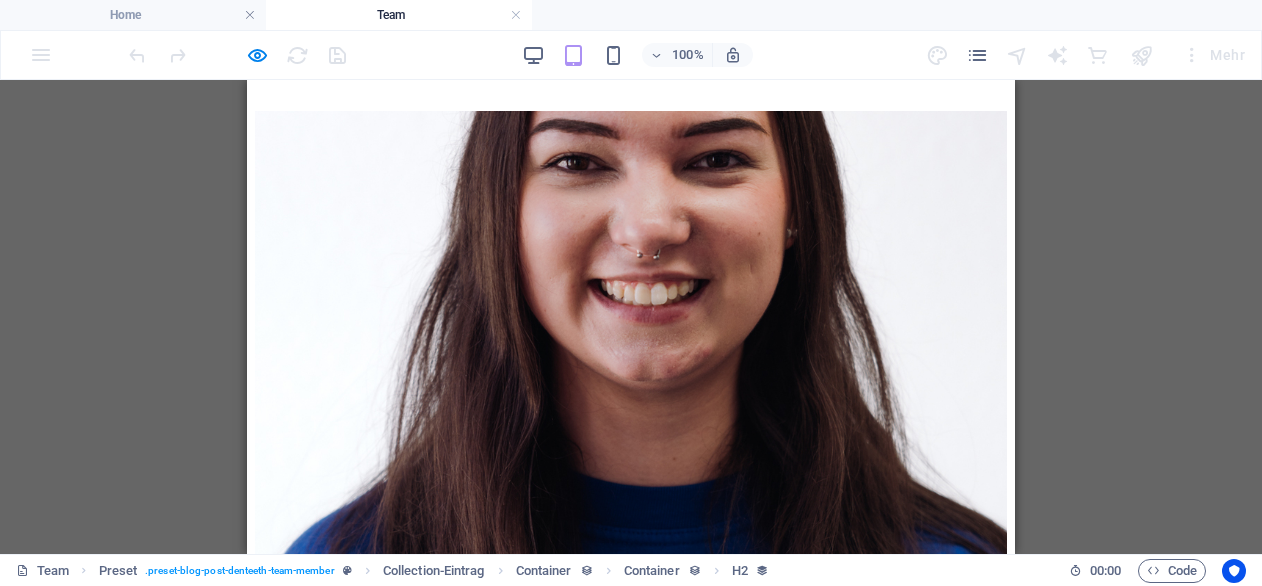 click on "weiter" at bounding box center (275, 3404) 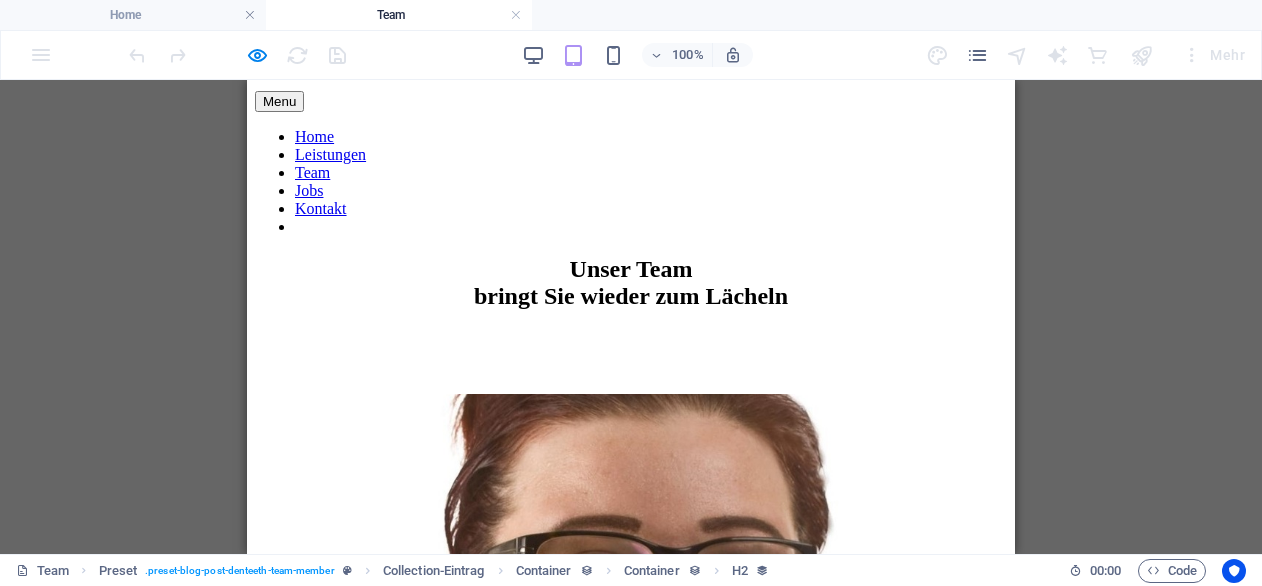 scroll, scrollTop: 0, scrollLeft: 0, axis: both 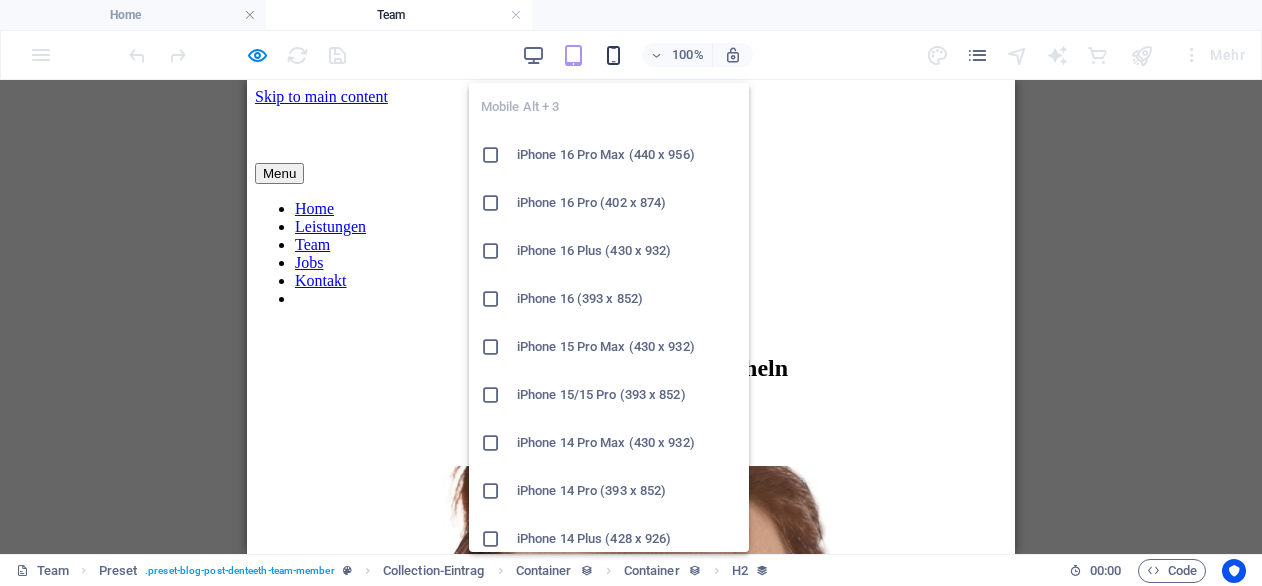 click at bounding box center (613, 55) 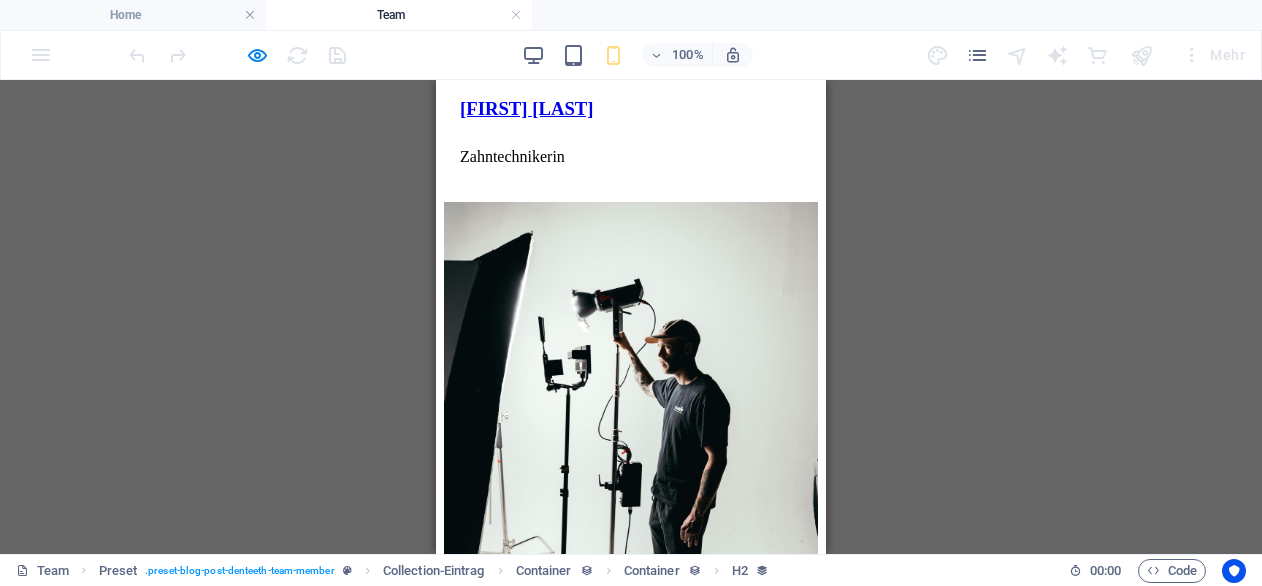 scroll, scrollTop: 894, scrollLeft: 0, axis: vertical 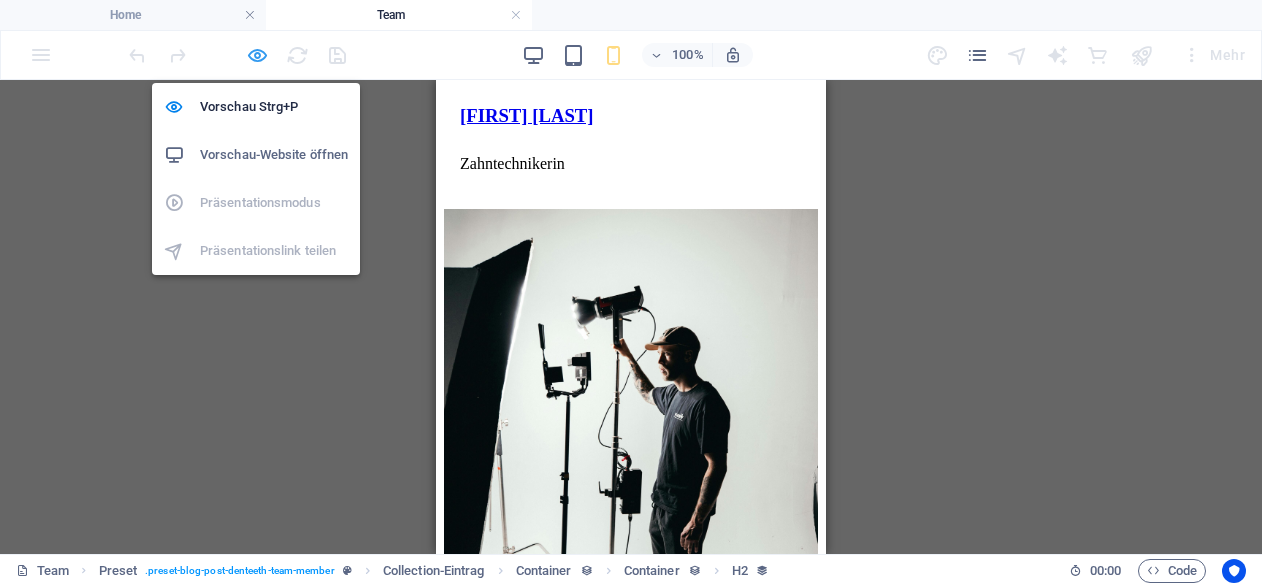 click at bounding box center [257, 55] 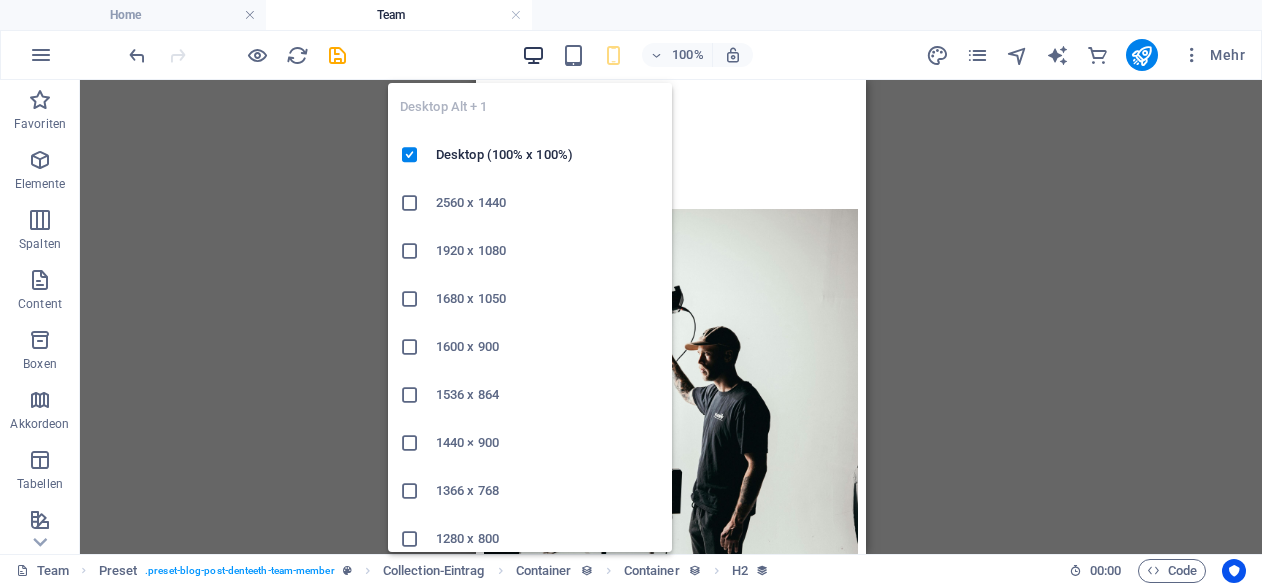 click at bounding box center [533, 55] 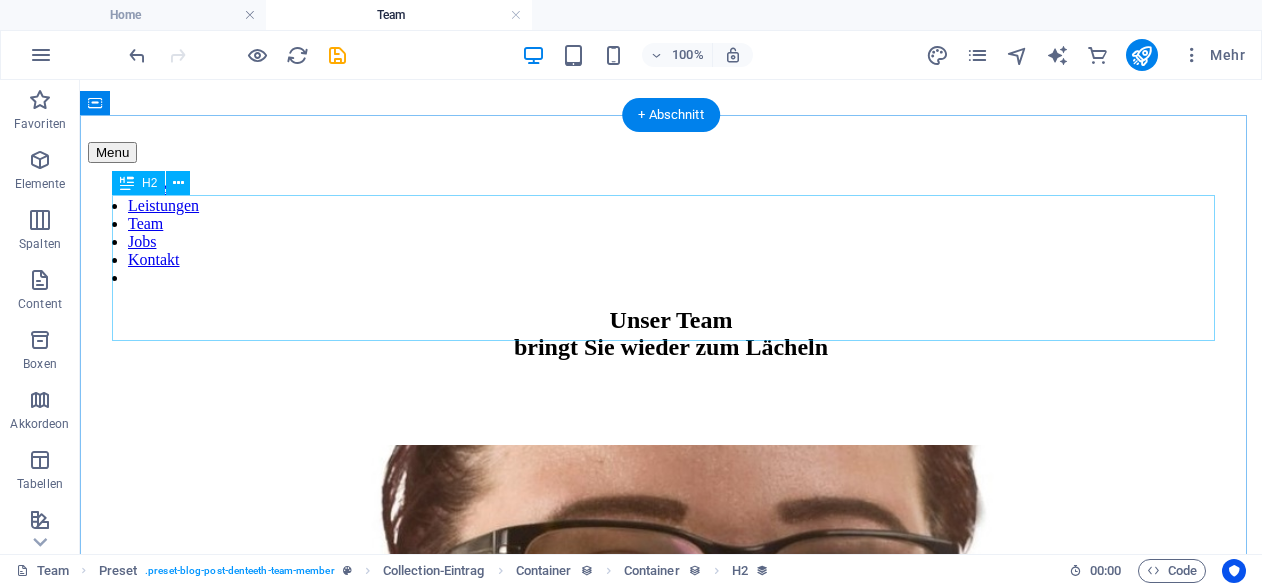 scroll, scrollTop: 0, scrollLeft: 0, axis: both 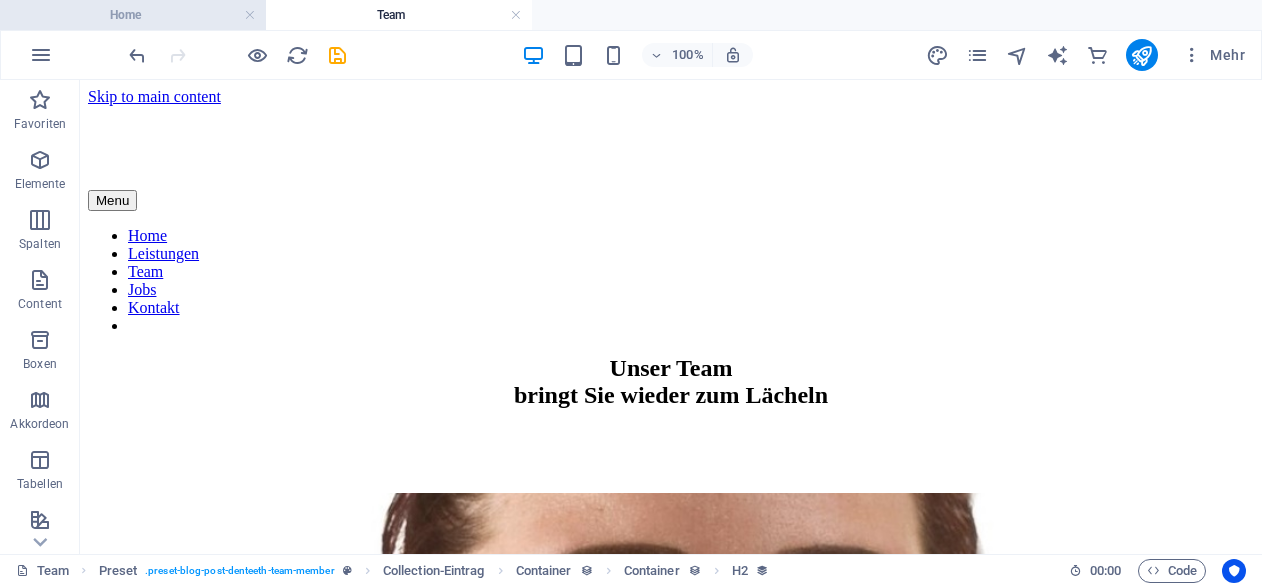 click on "Home" at bounding box center (133, 15) 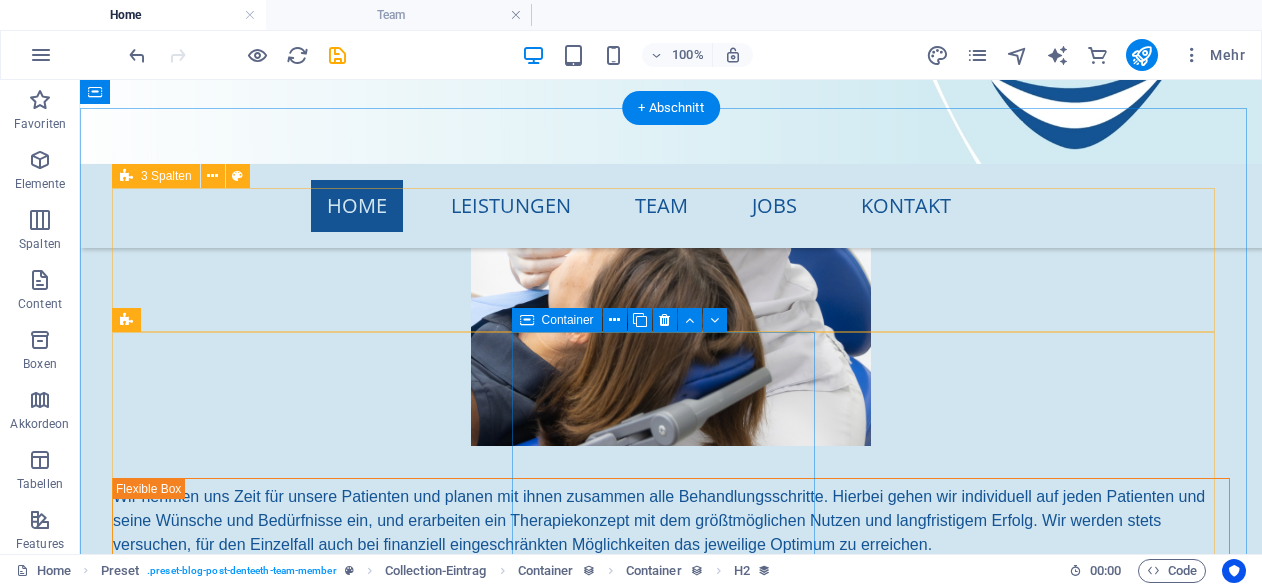 scroll, scrollTop: 2580, scrollLeft: 0, axis: vertical 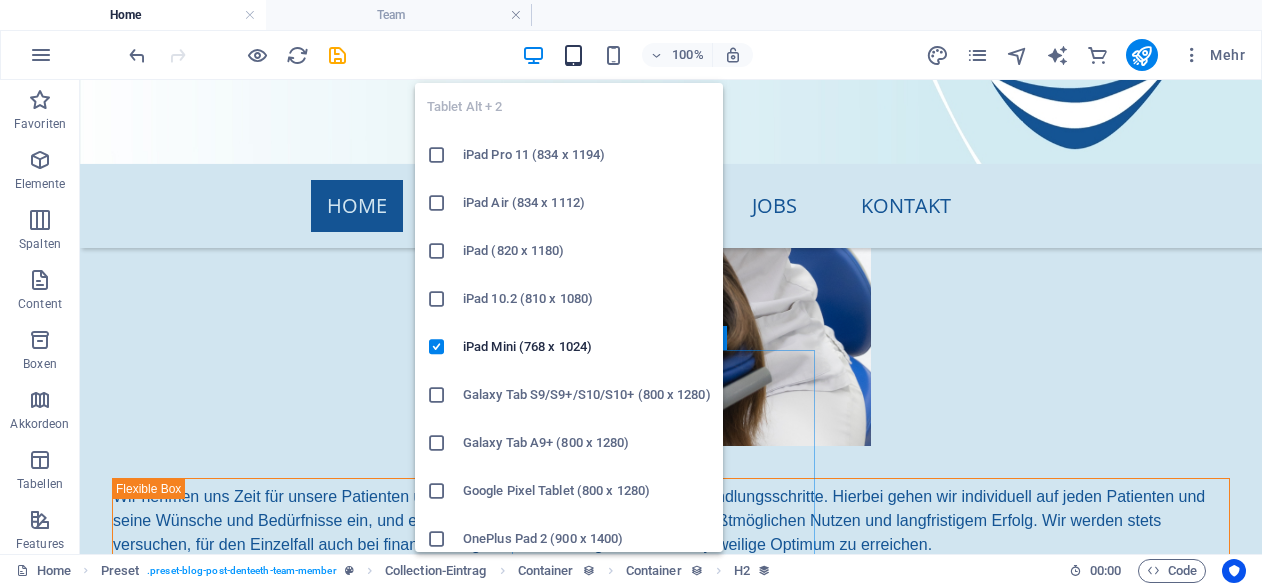 click at bounding box center [573, 55] 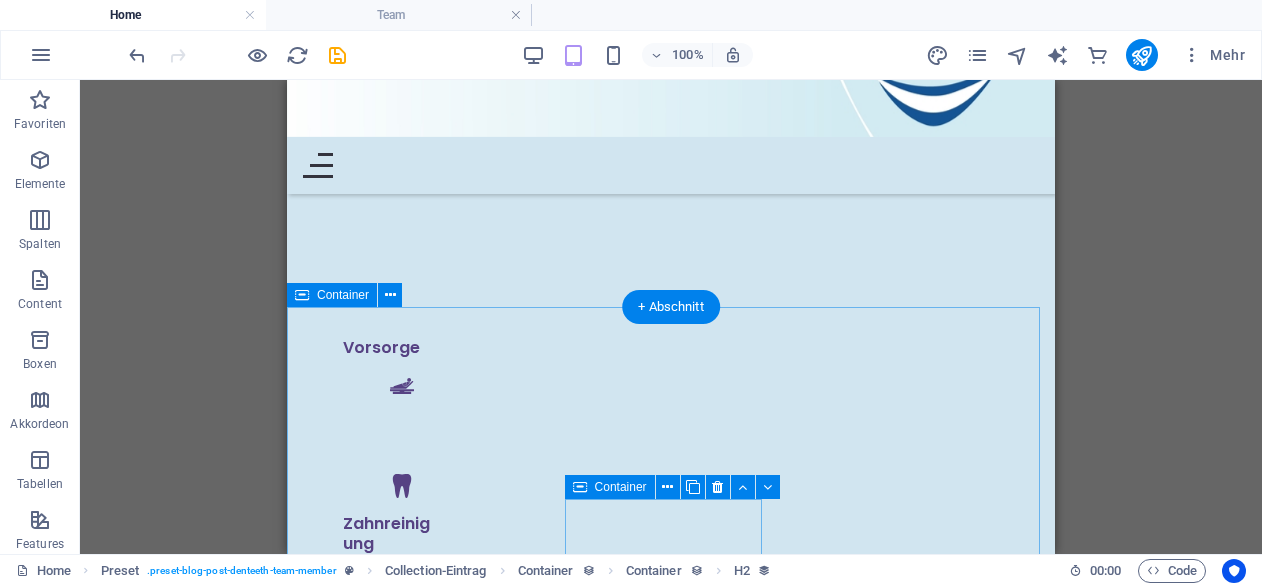scroll, scrollTop: 3106, scrollLeft: 0, axis: vertical 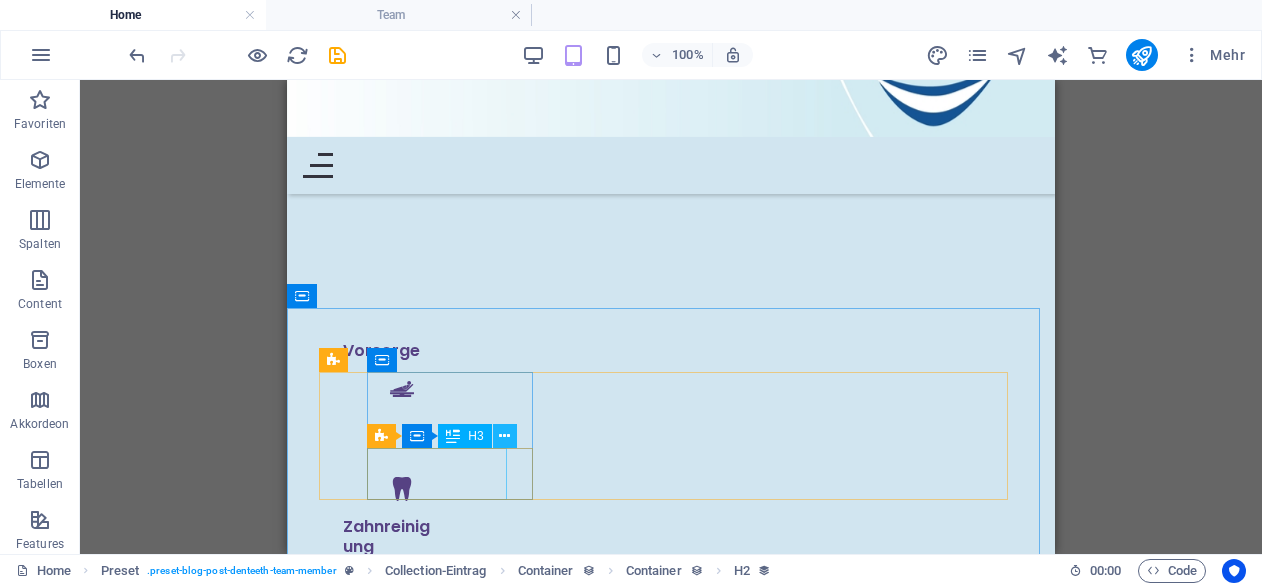 click at bounding box center [504, 436] 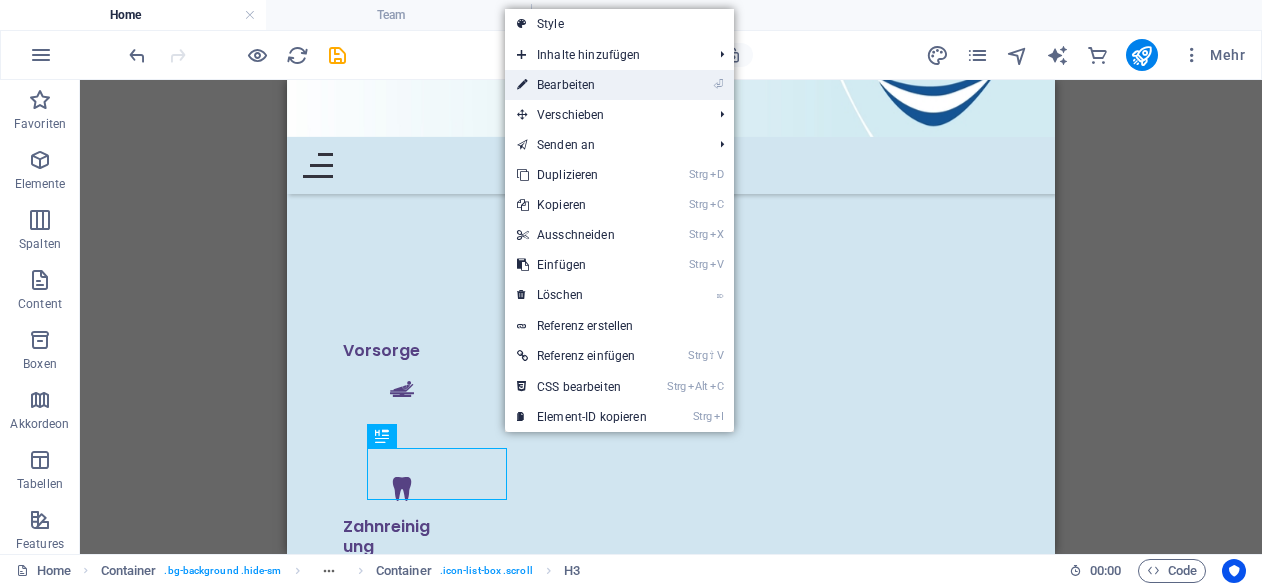 click on "⏎  Bearbeiten" at bounding box center [582, 85] 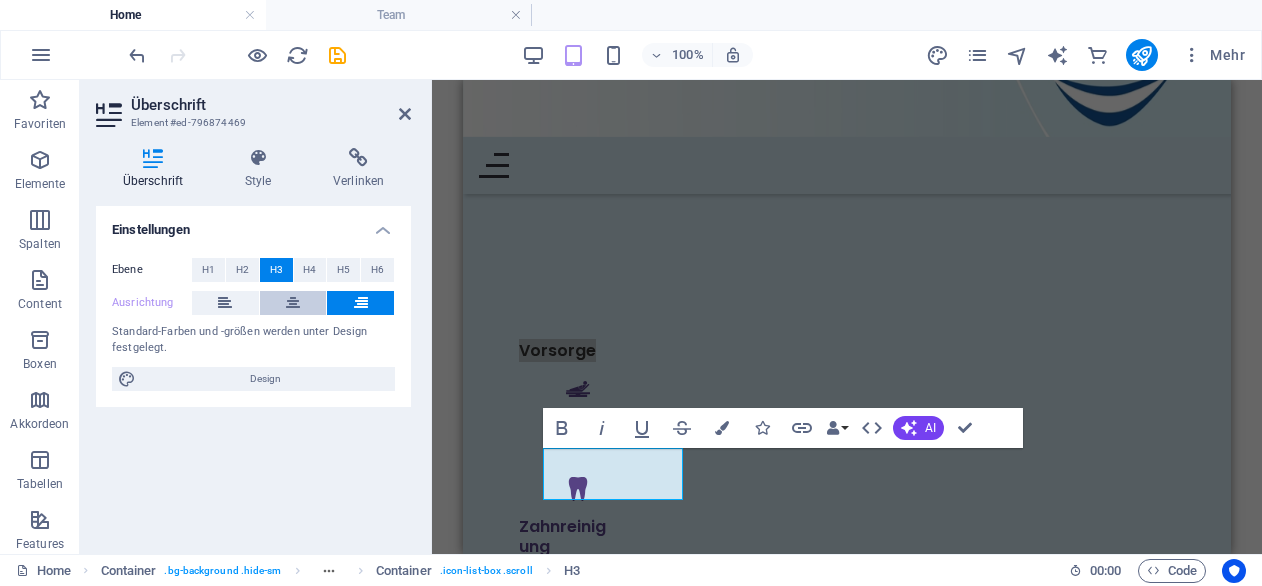click at bounding box center [293, 303] 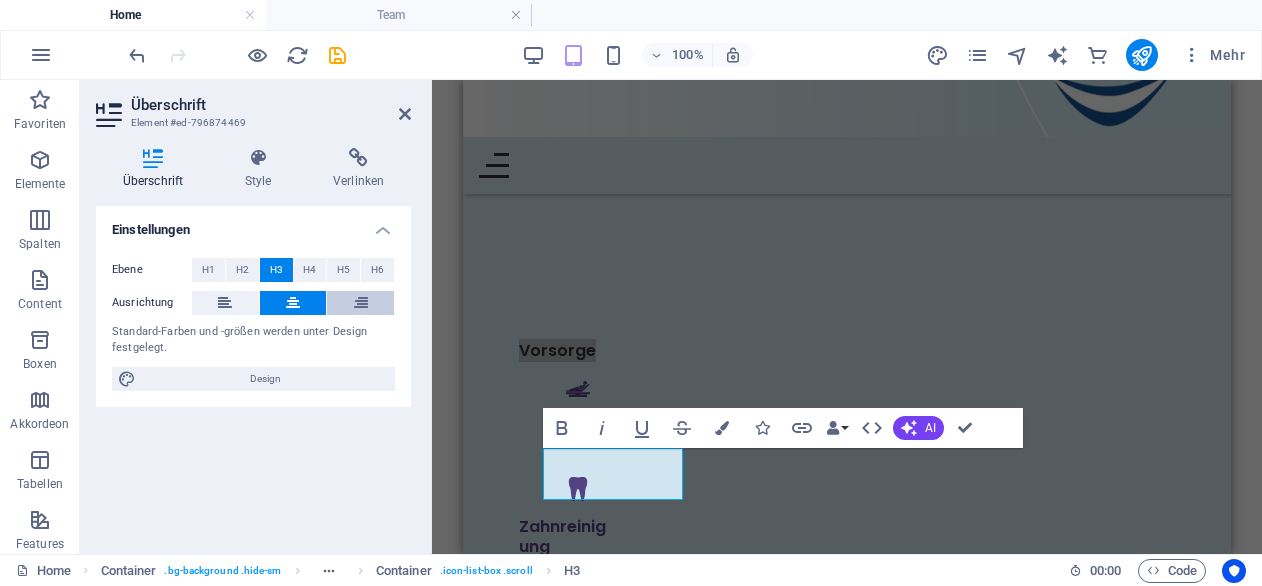 click at bounding box center [361, 303] 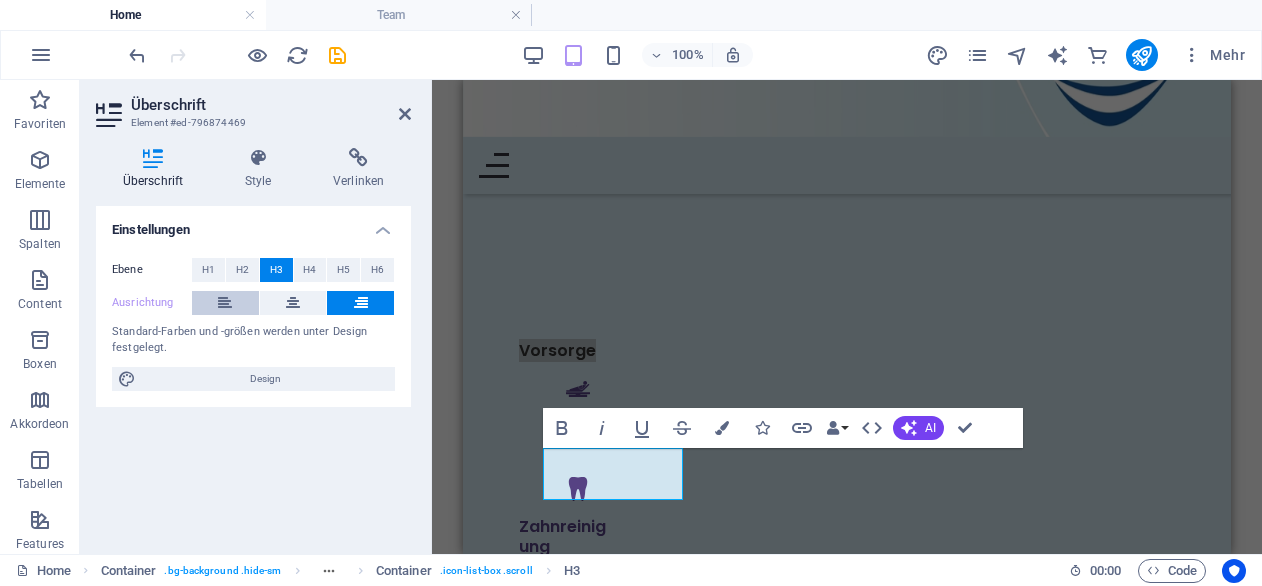 click at bounding box center (225, 303) 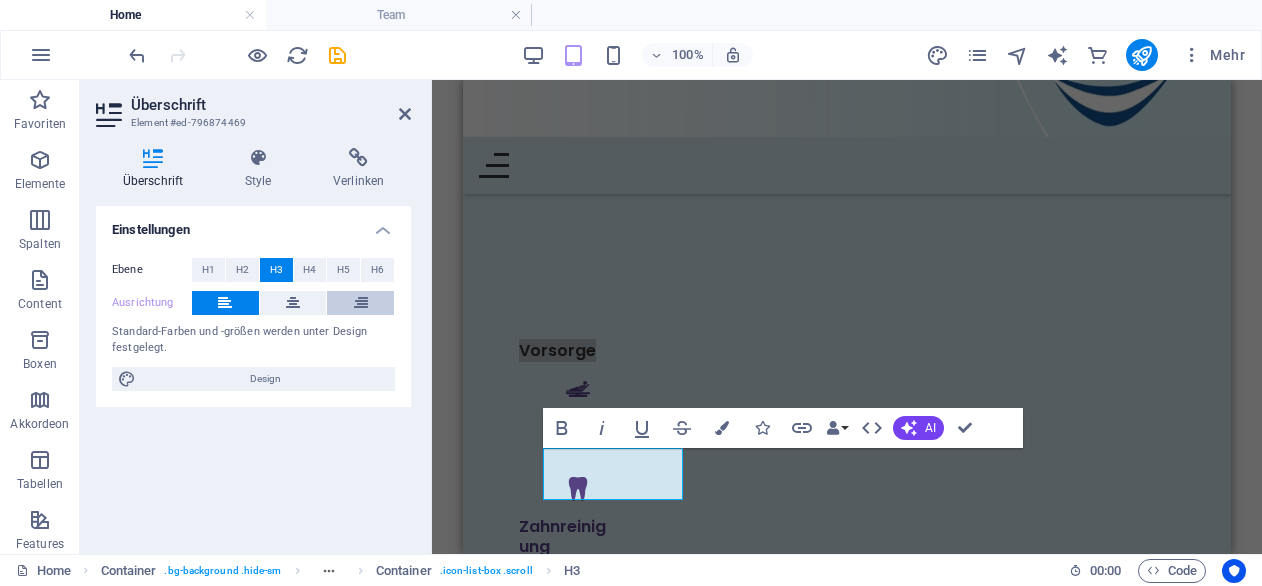 click at bounding box center [361, 303] 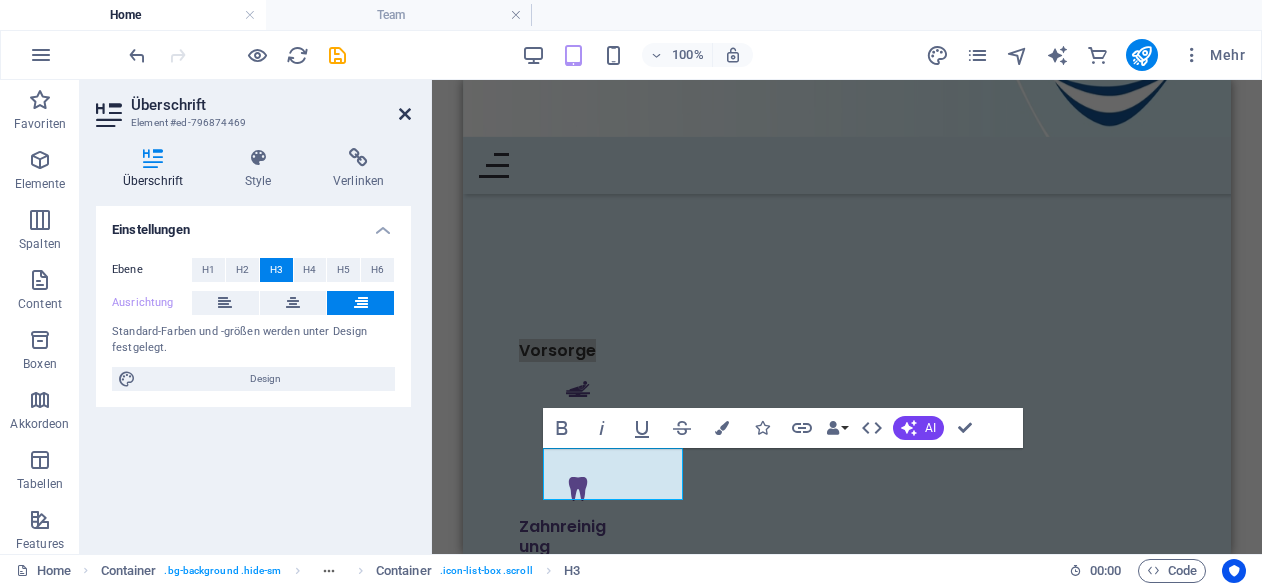 click at bounding box center (405, 114) 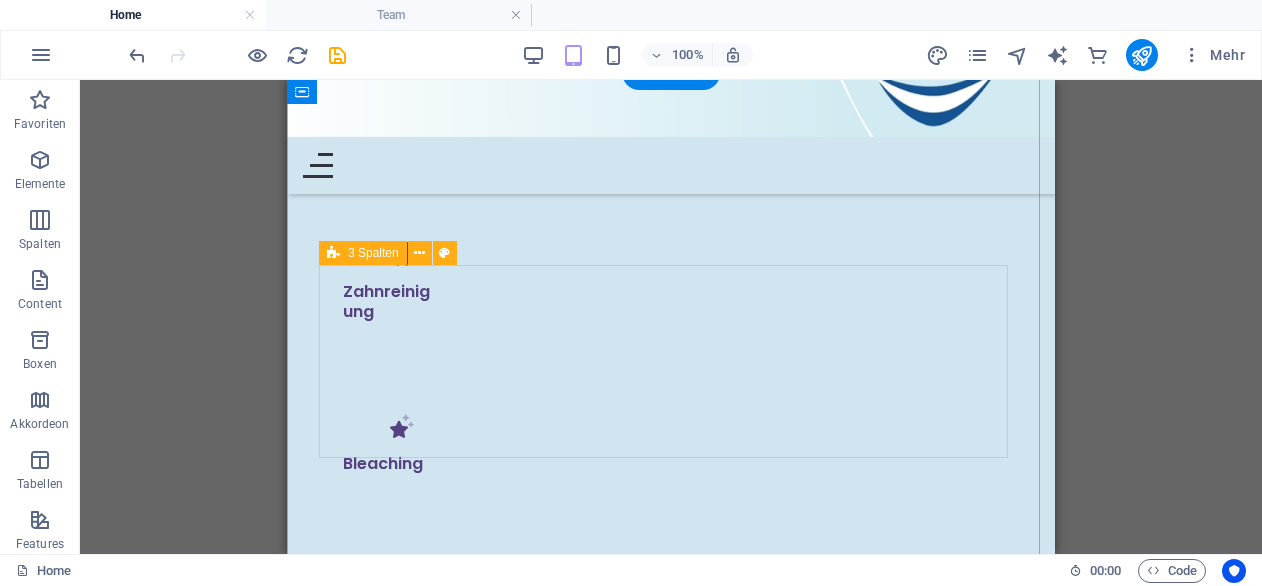 scroll, scrollTop: 3342, scrollLeft: 0, axis: vertical 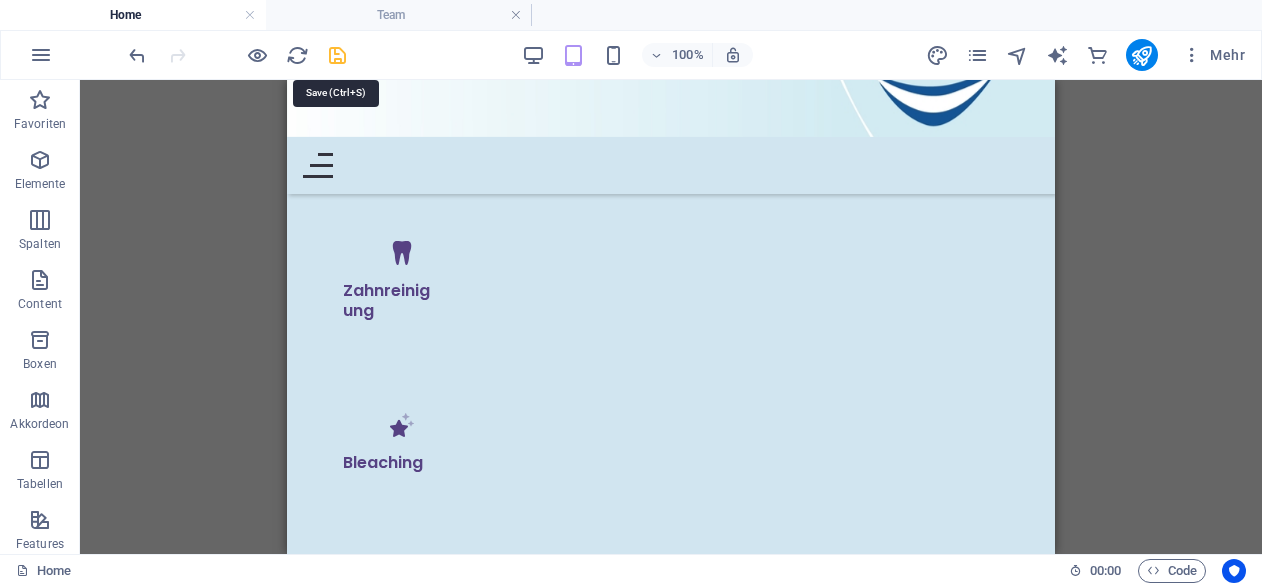 click at bounding box center (337, 55) 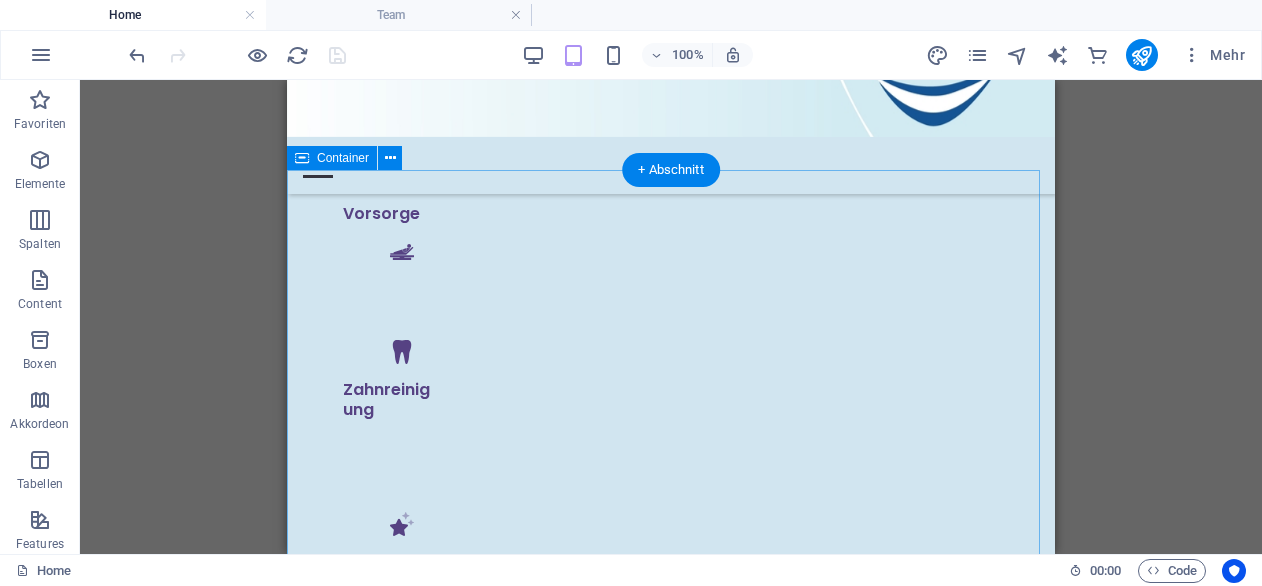 scroll, scrollTop: 3240, scrollLeft: 0, axis: vertical 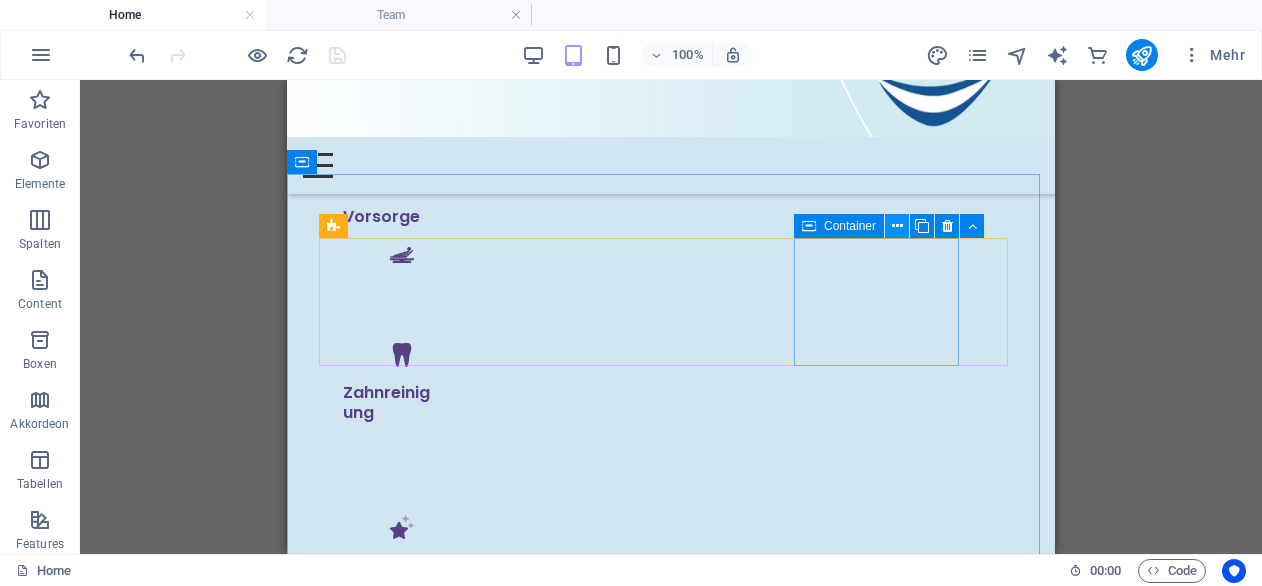 click at bounding box center (897, 226) 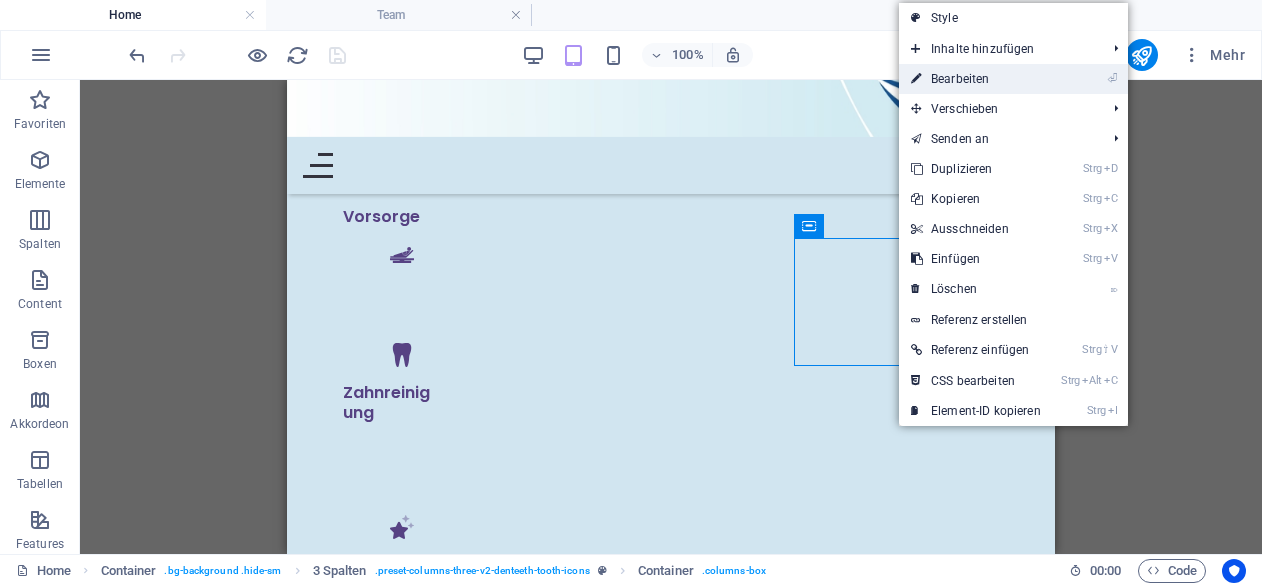 click on "⏎  Bearbeiten" at bounding box center [976, 79] 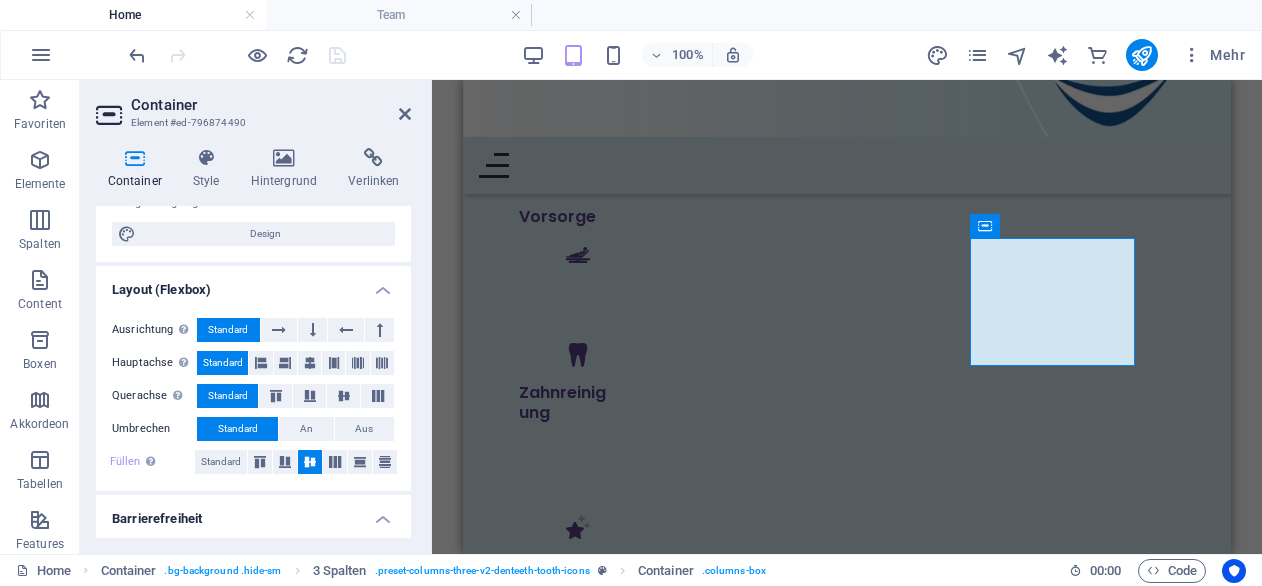 scroll, scrollTop: 249, scrollLeft: 0, axis: vertical 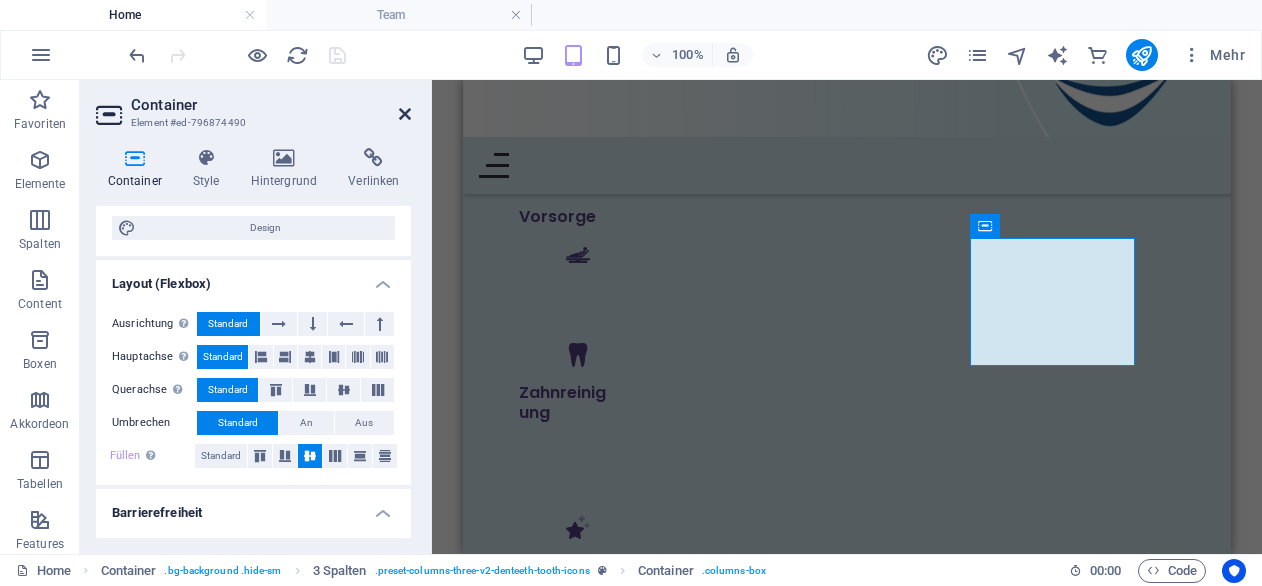 click at bounding box center [405, 114] 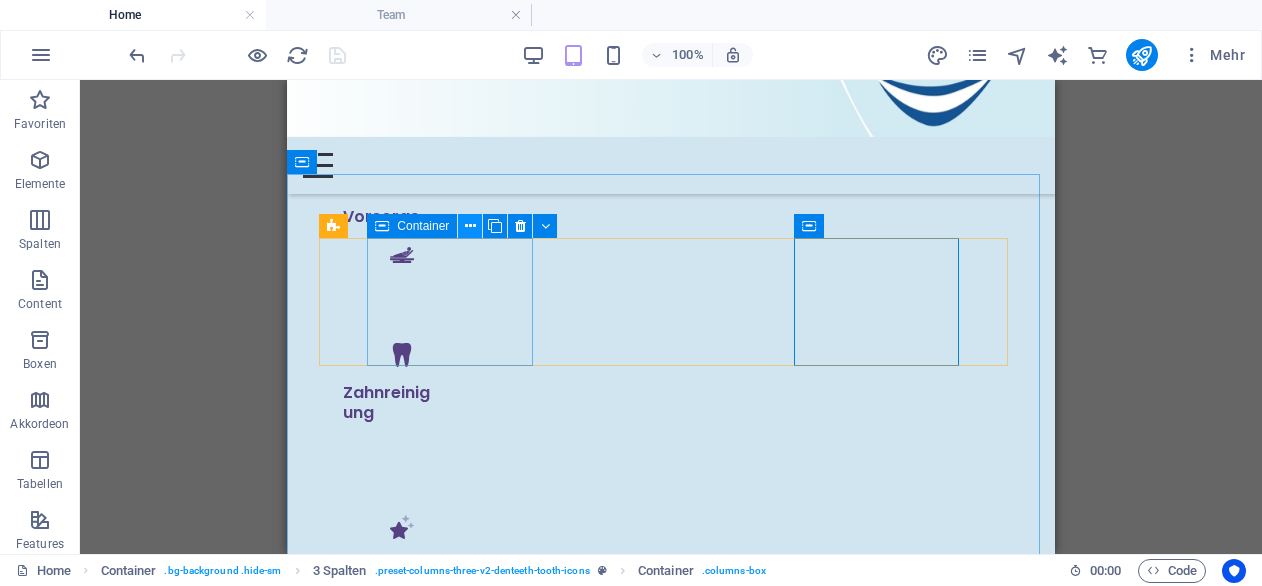 click at bounding box center [470, 226] 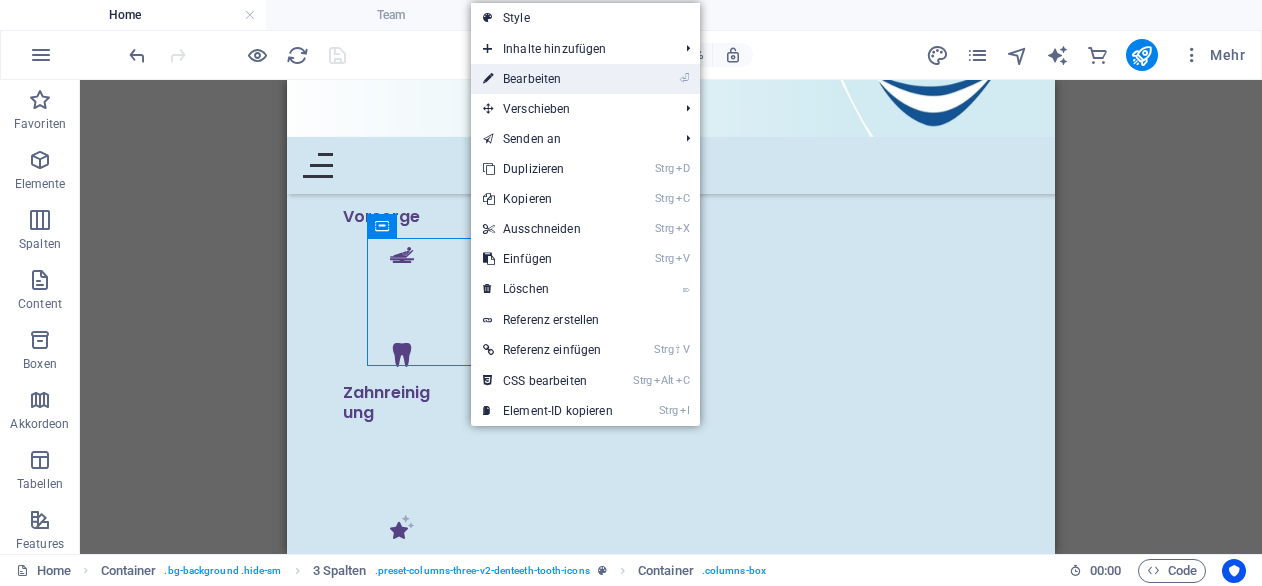 click on "⏎  Bearbeiten" at bounding box center [548, 79] 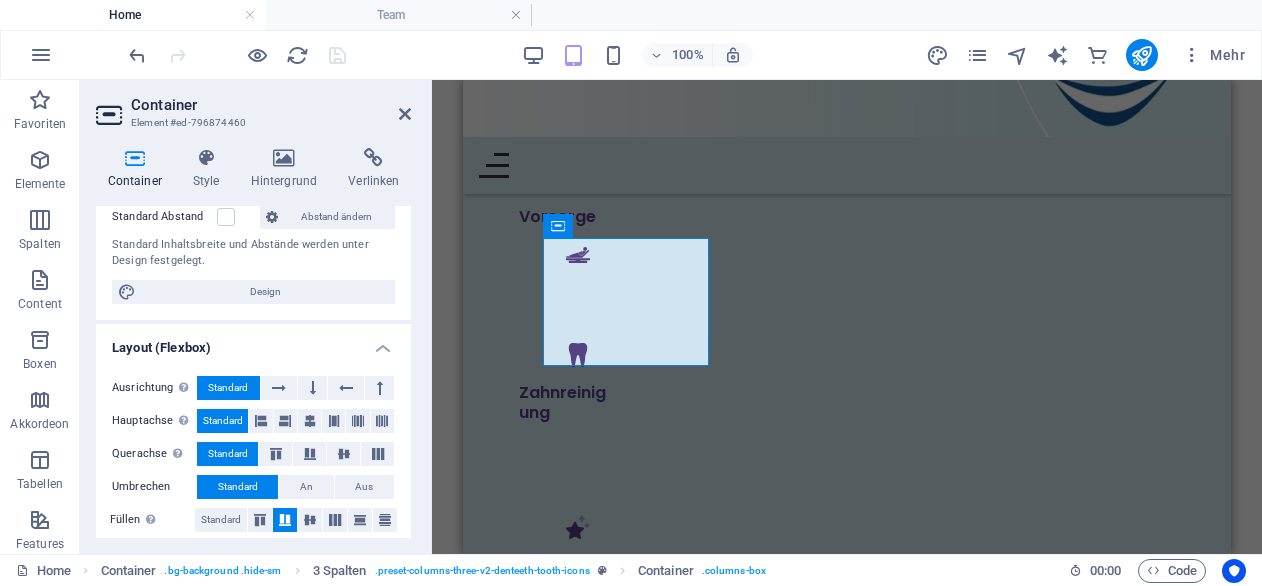 scroll, scrollTop: 186, scrollLeft: 0, axis: vertical 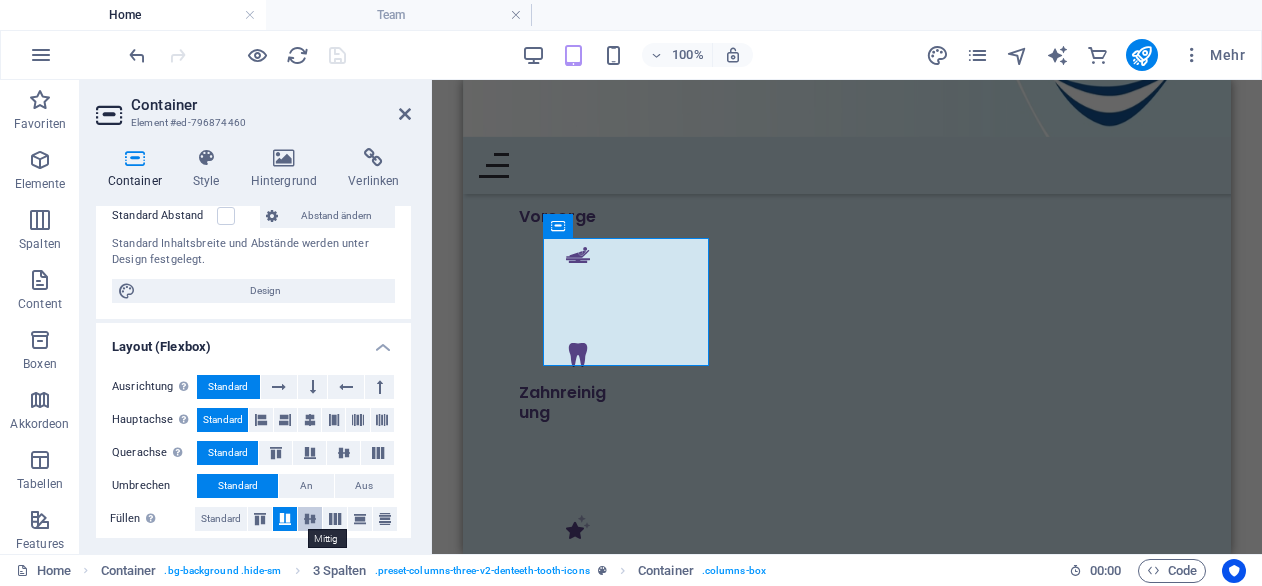 click at bounding box center (310, 519) 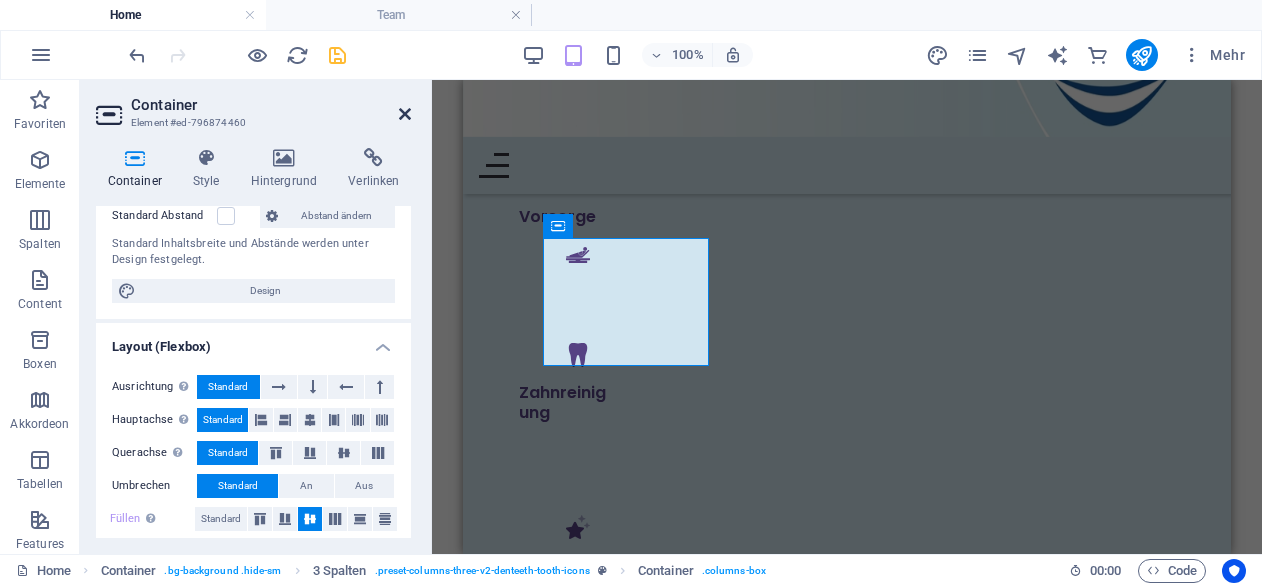 click at bounding box center (405, 114) 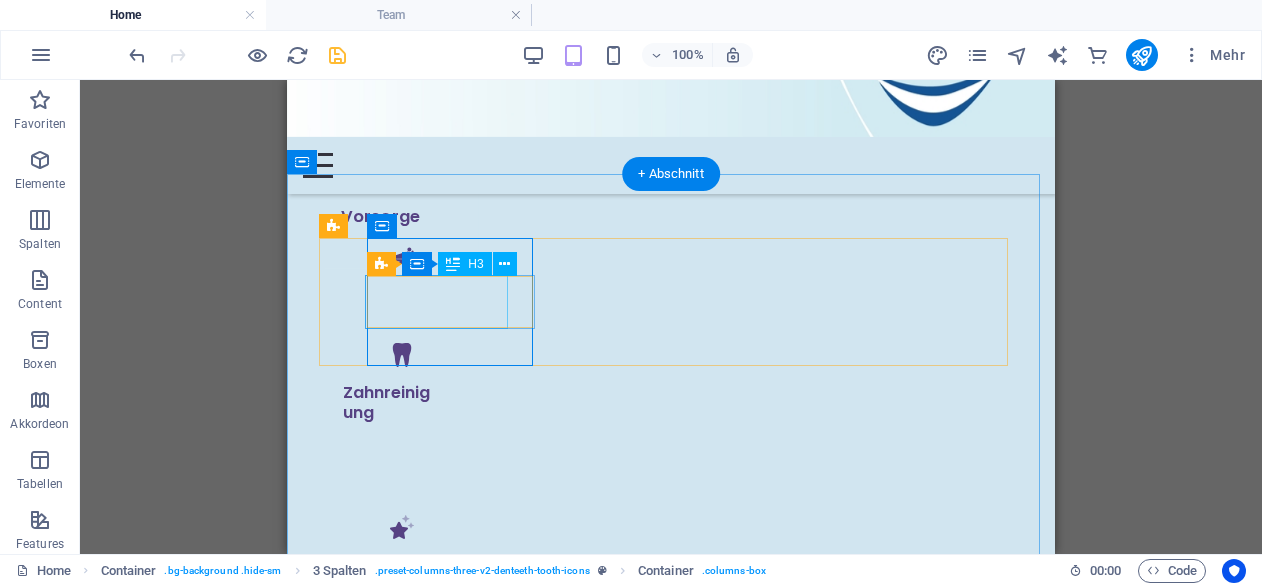 click on "Vorsorge" at bounding box center (388, 217) 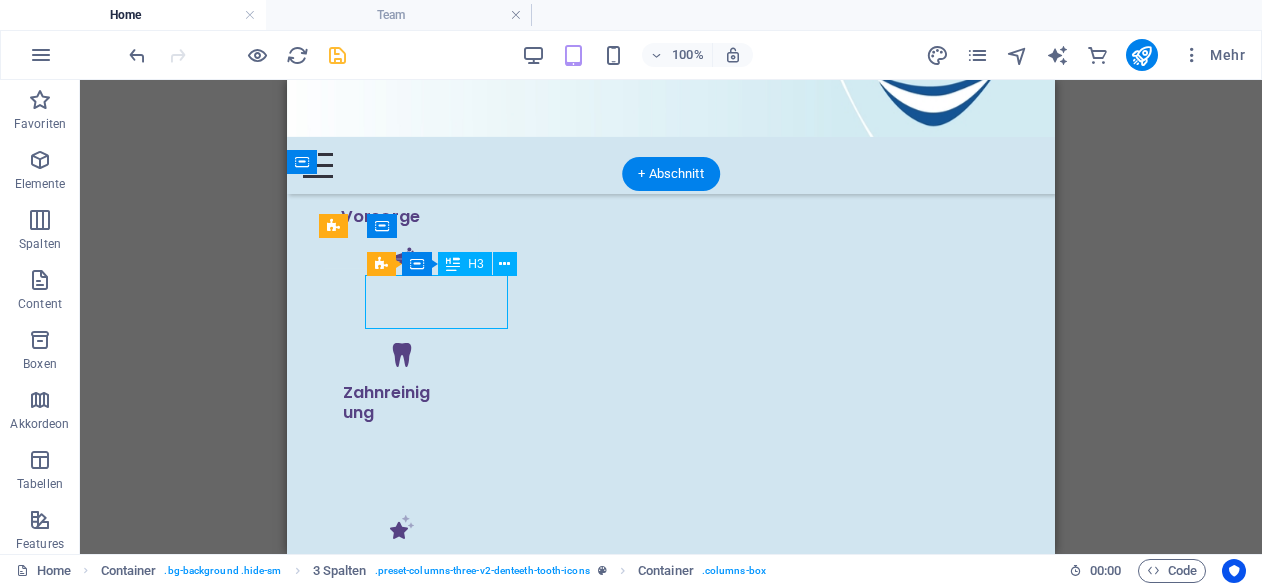 click on "Vorsorge" at bounding box center [388, 217] 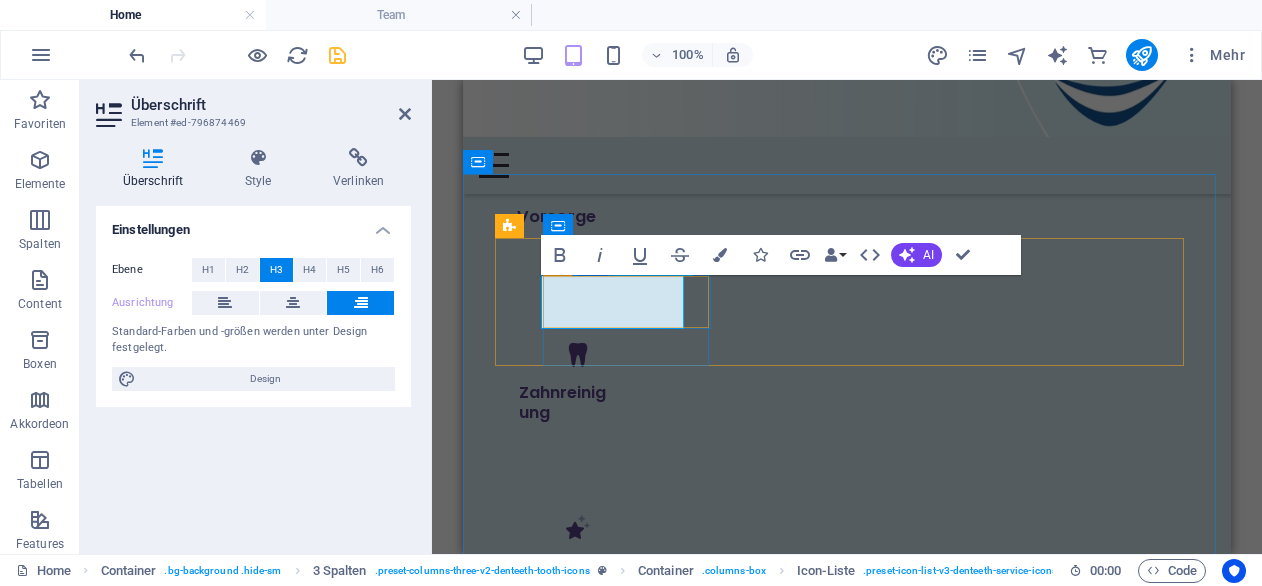click on "Vorsorge" at bounding box center [564, 217] 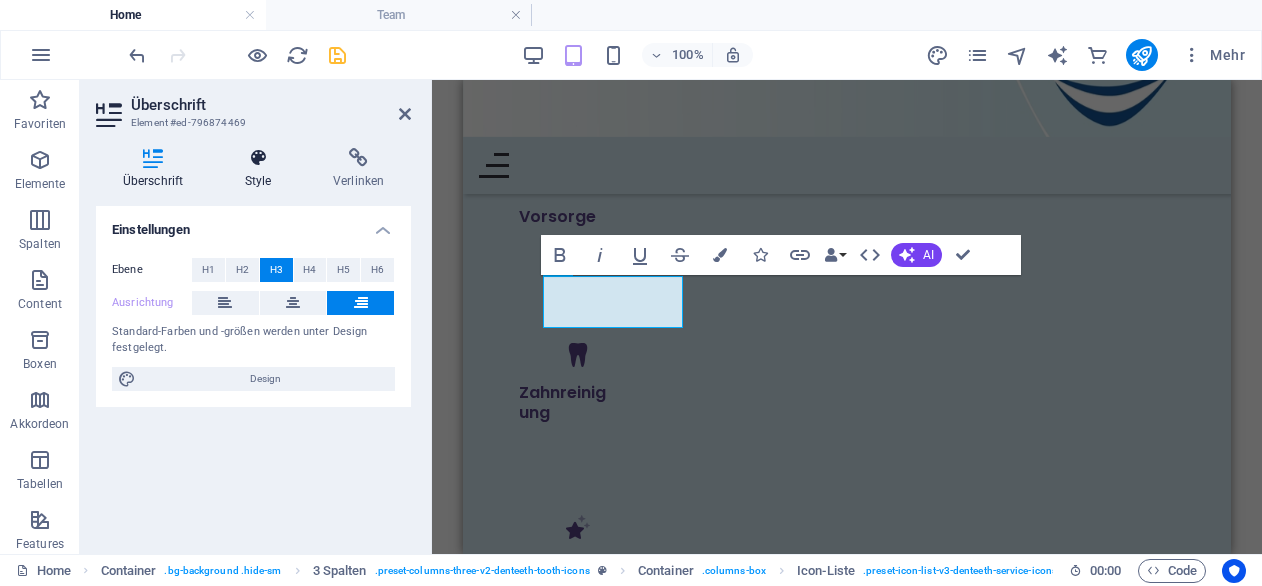 click on "Style" at bounding box center [262, 169] 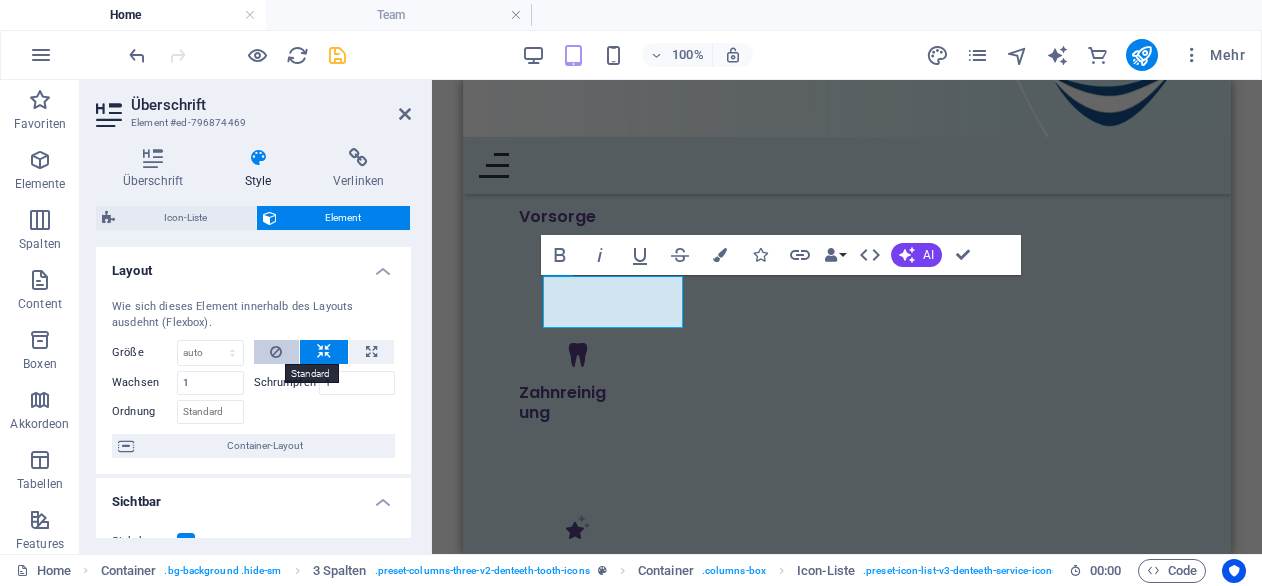 click at bounding box center (276, 352) 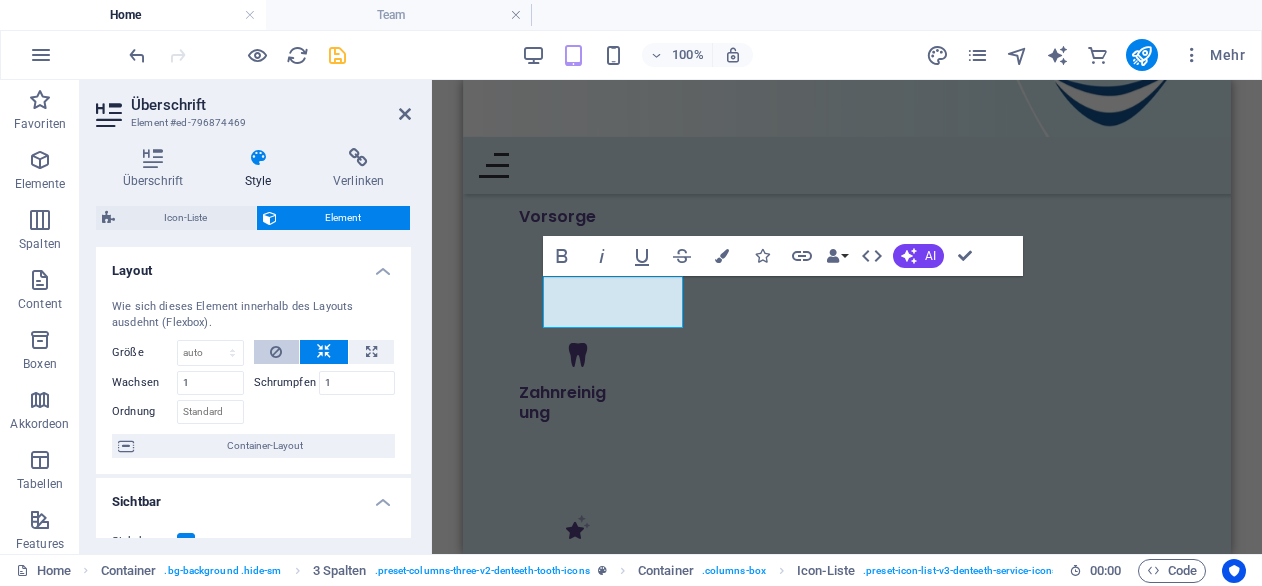 click at bounding box center [276, 352] 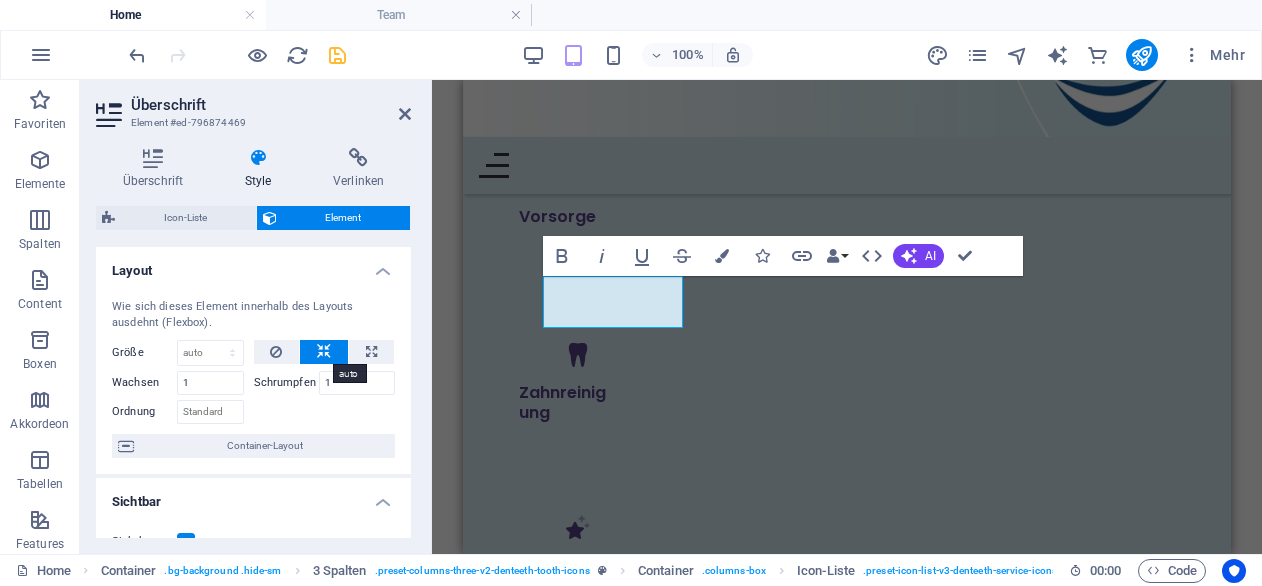 click at bounding box center (324, 352) 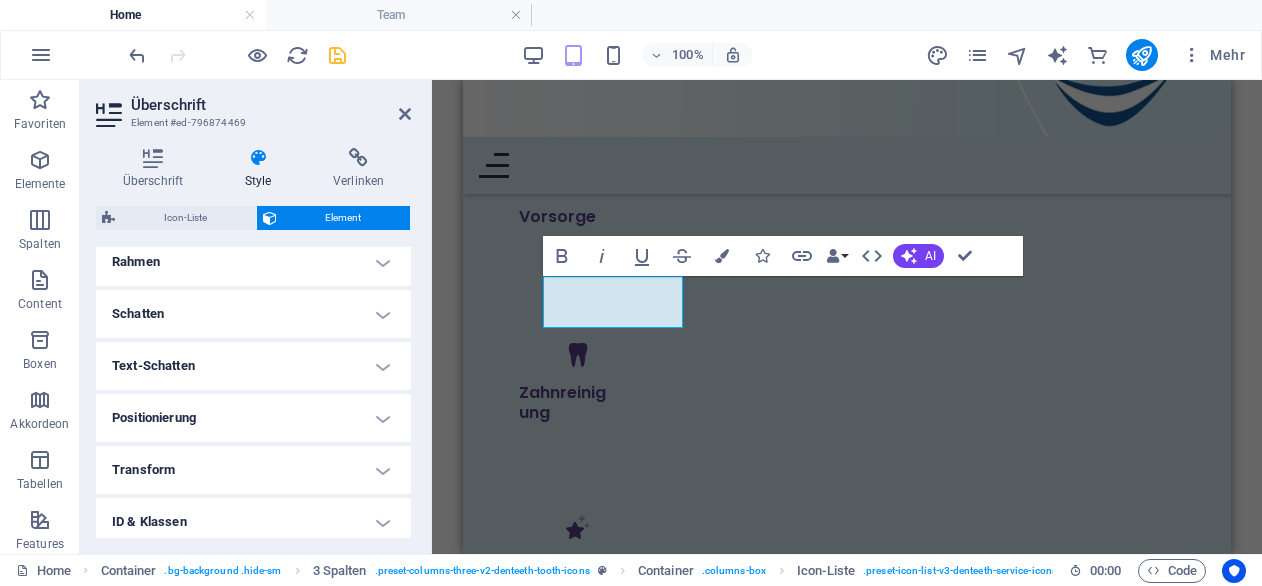 scroll, scrollTop: 460, scrollLeft: 0, axis: vertical 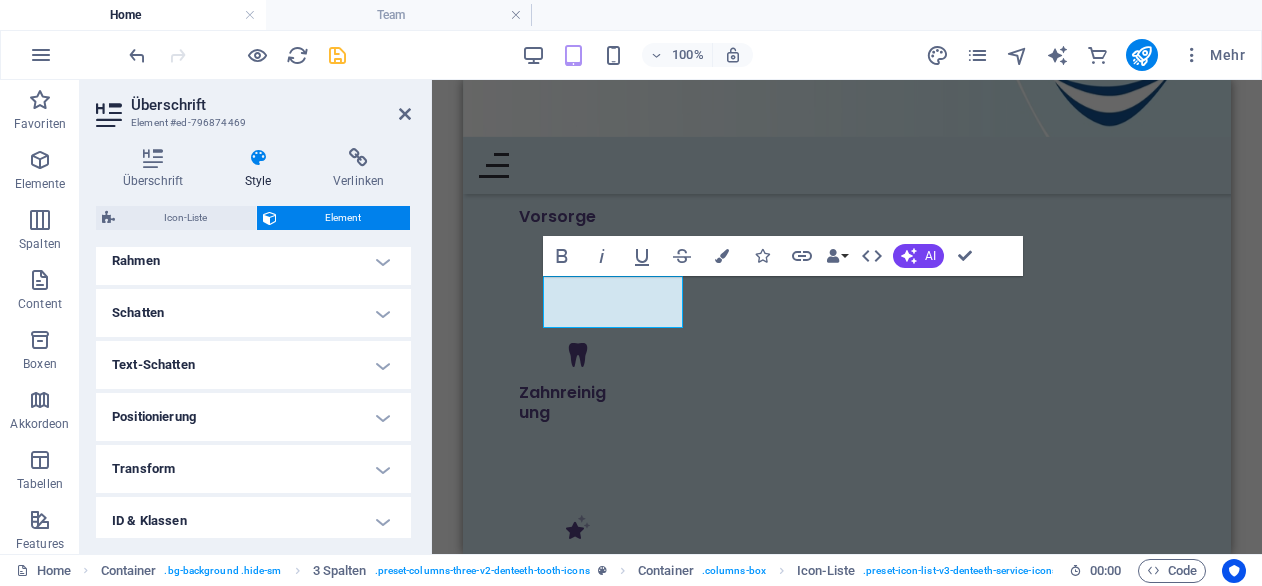 click on "Positionierung" at bounding box center [253, 417] 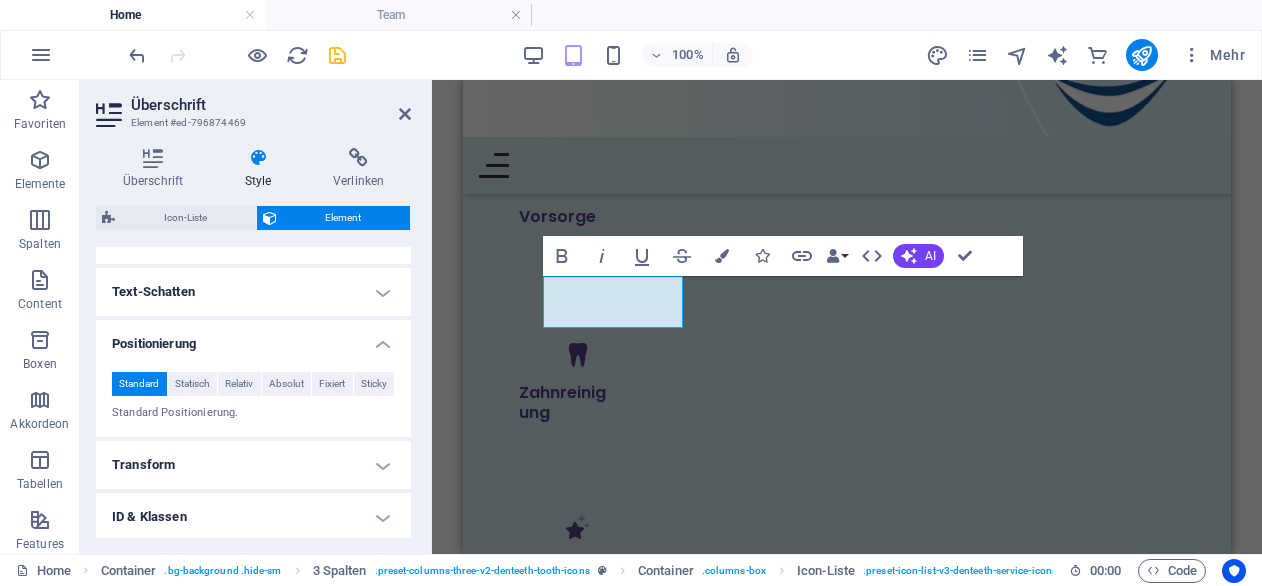 scroll, scrollTop: 535, scrollLeft: 0, axis: vertical 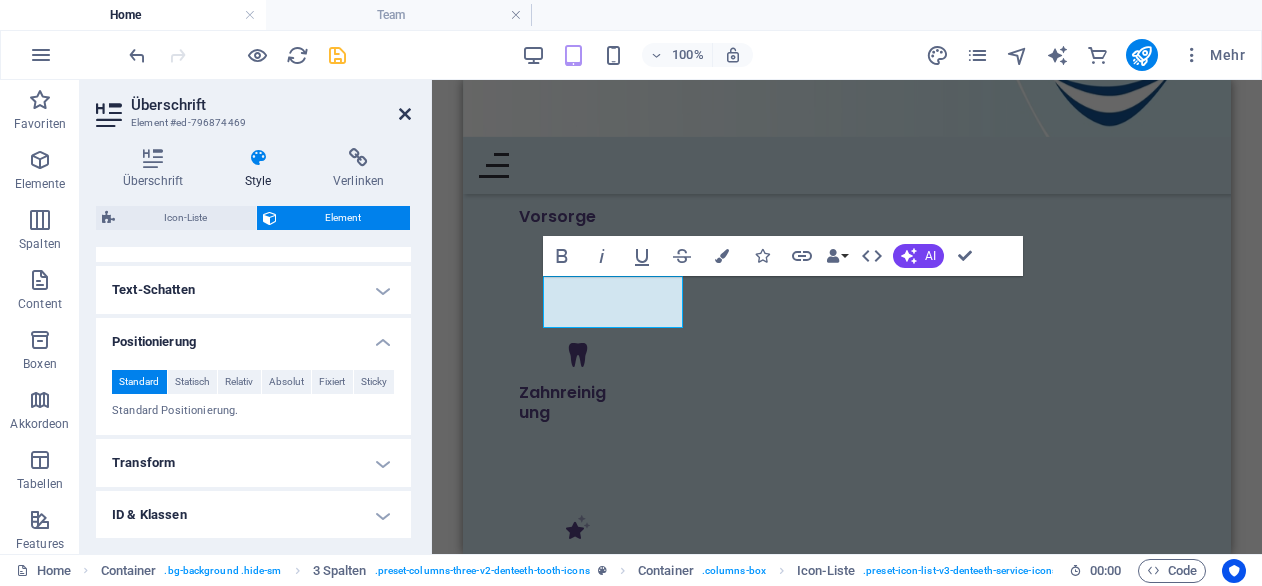 click at bounding box center [405, 114] 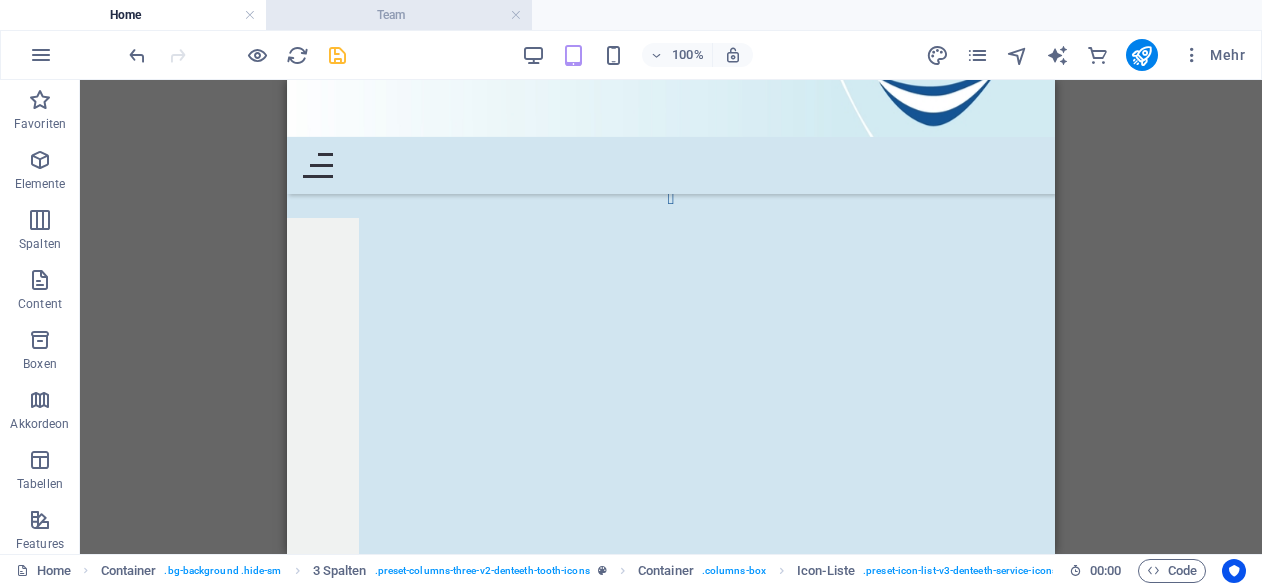 scroll, scrollTop: 6491, scrollLeft: 0, axis: vertical 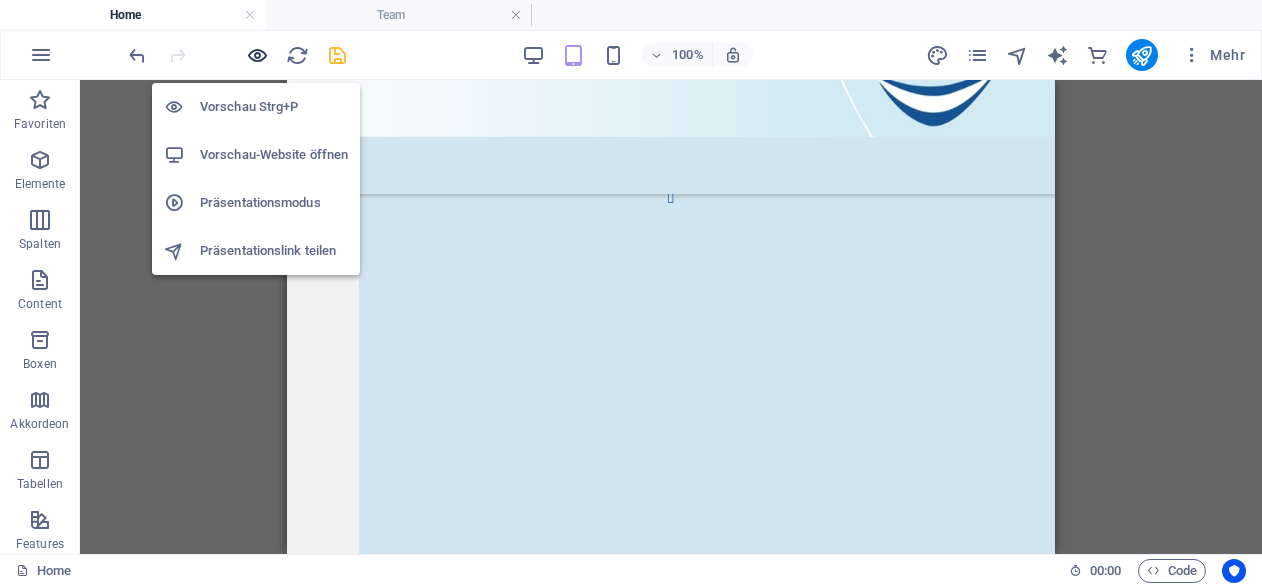 click at bounding box center [257, 55] 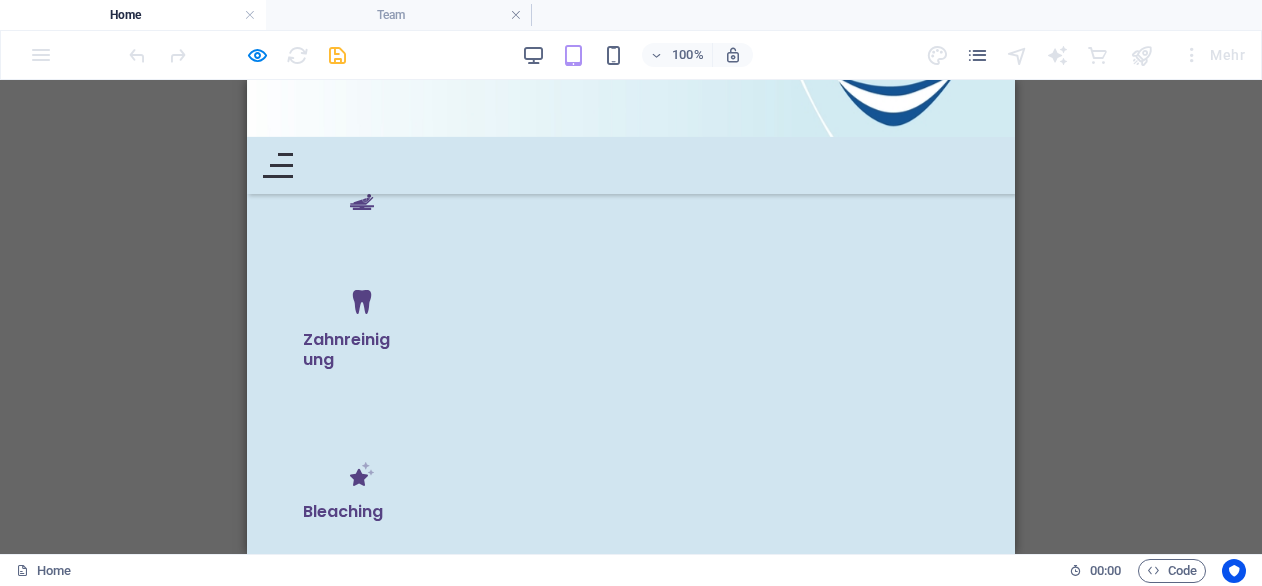 scroll, scrollTop: 2825, scrollLeft: 0, axis: vertical 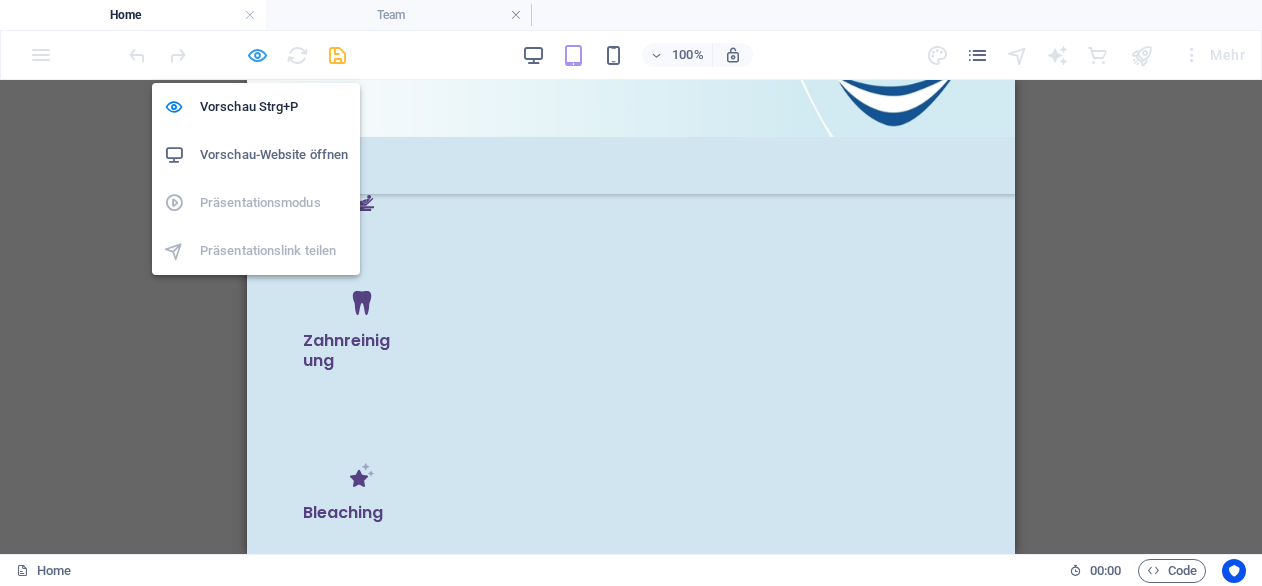 click at bounding box center (257, 55) 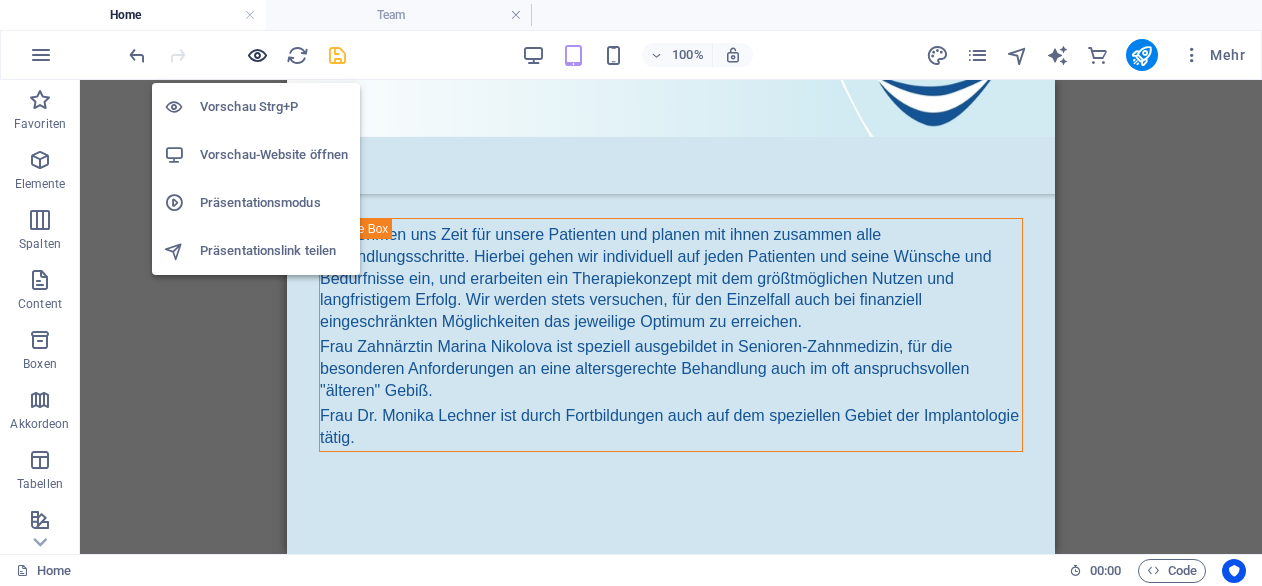 scroll, scrollTop: 3241, scrollLeft: 0, axis: vertical 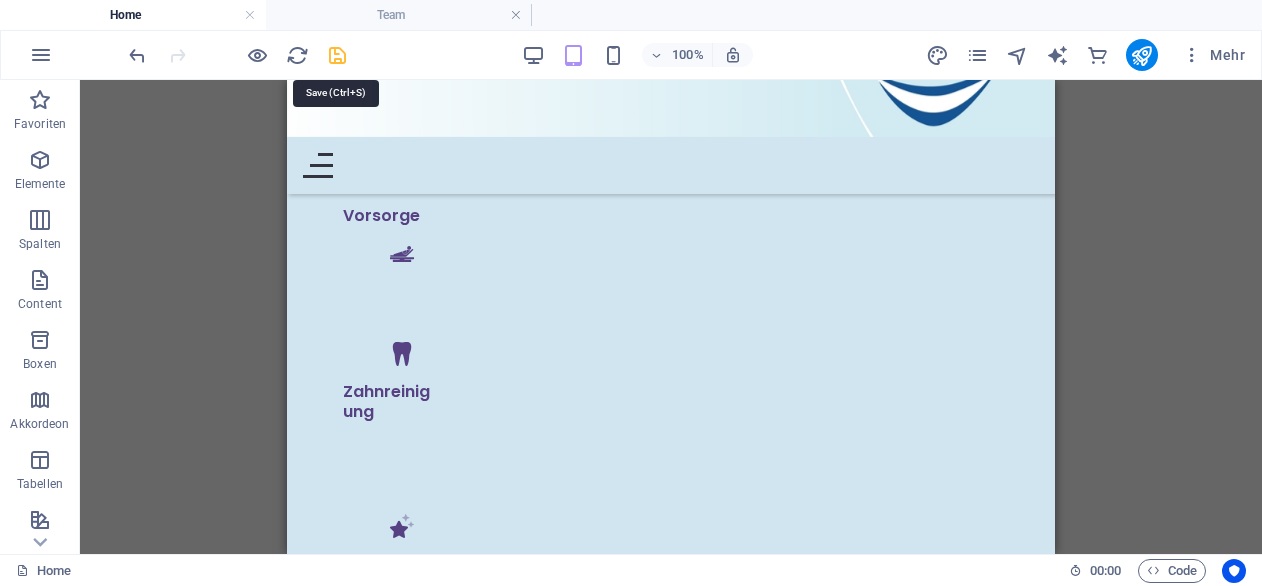 click at bounding box center [337, 55] 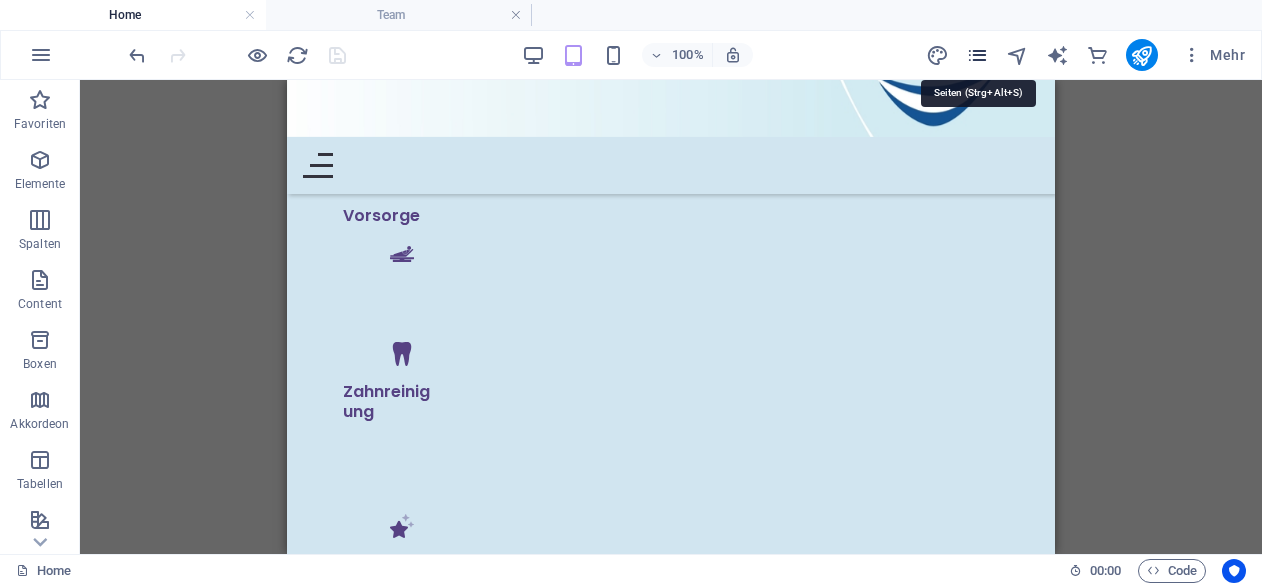click at bounding box center (977, 55) 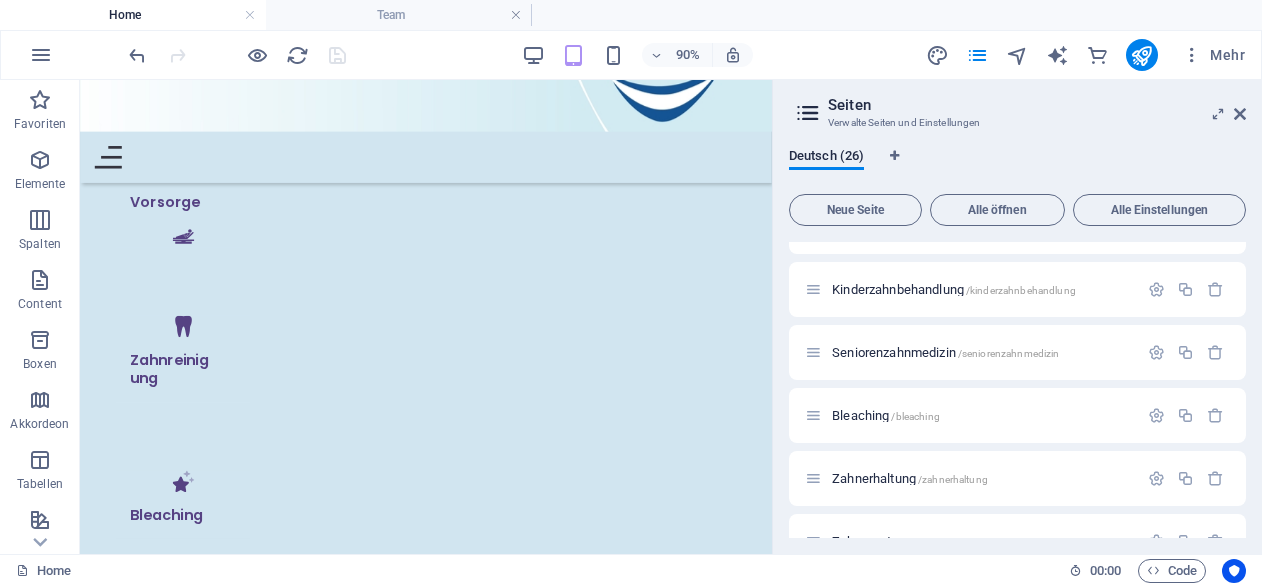 scroll, scrollTop: 1233, scrollLeft: 0, axis: vertical 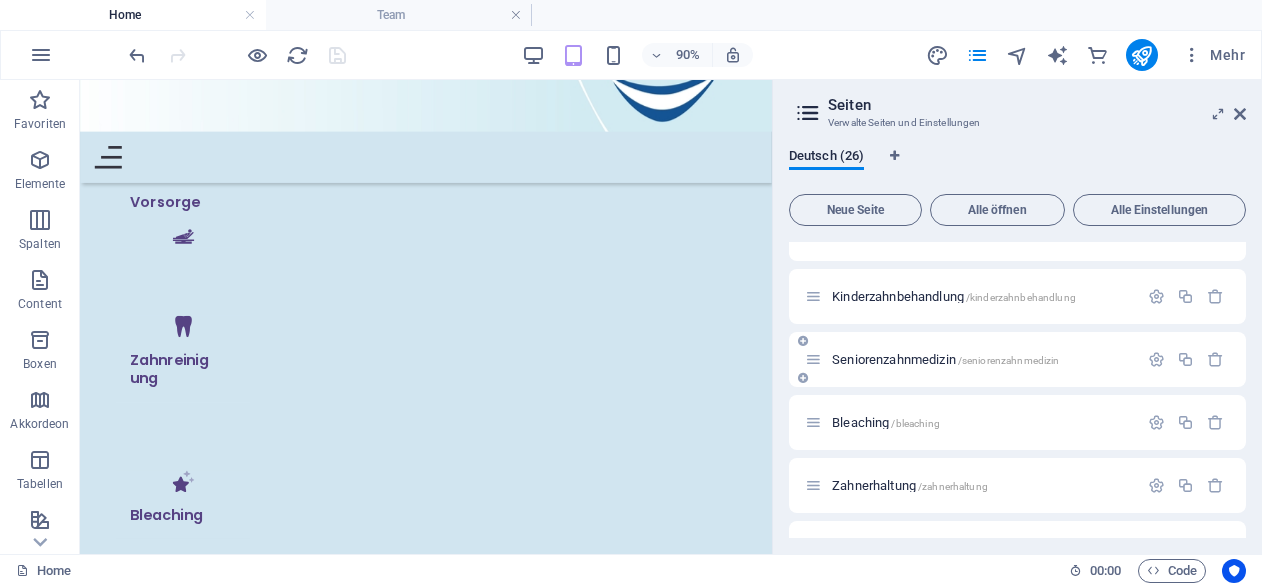 click on "Seniorenzahnmedizin /seniorenzahnmedizin" at bounding box center (945, 359) 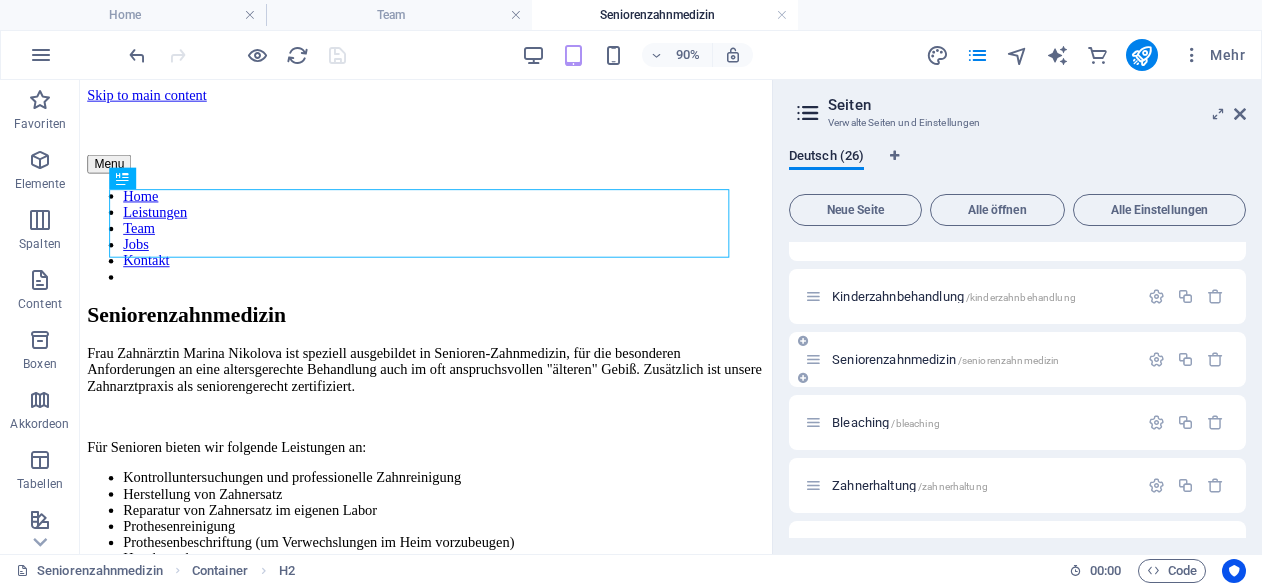 scroll, scrollTop: 0, scrollLeft: 0, axis: both 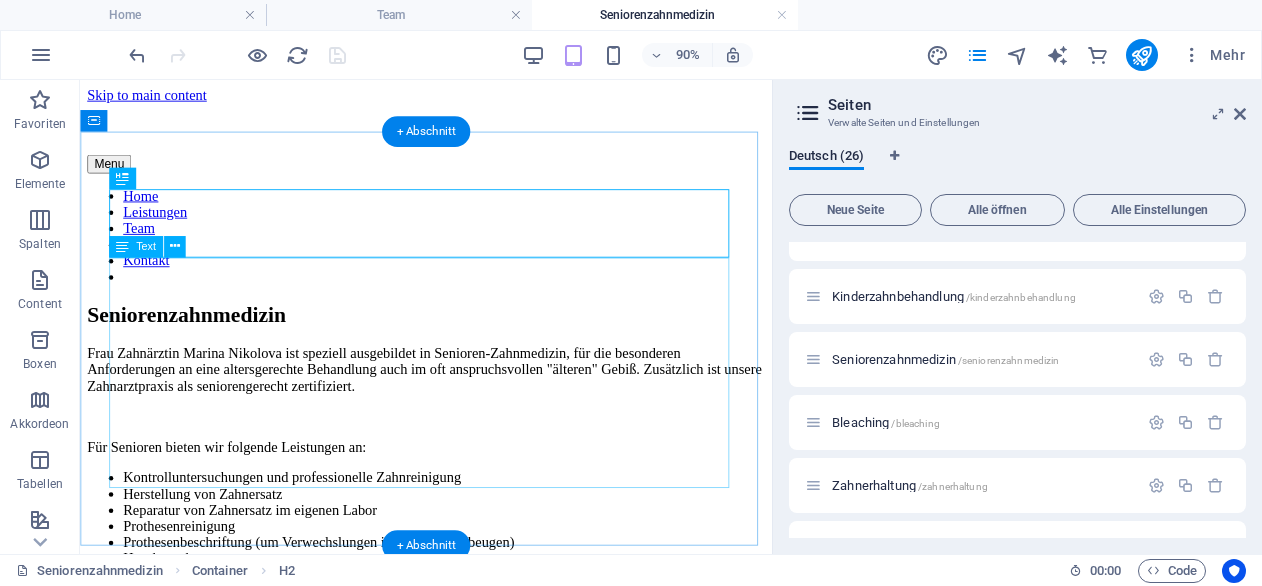 click on "Frau [LAST] [LAST] ist speziell ausgebildet in [LAST], für die besonderen Anforderungen an eine altersgerechte Behandlung auch im oft anspruchsvollen "älteren" Gebiß. Zusätzlich ist unsere [LAST] als [LAST] zertifiziert. Für [LAST] bieten wir folgende Leistungen an: Kontrolluntersuchungen und professionelle [LAST] Herstellung von [LAST] Reparatur von [LAST] im eigenen Labor [LAST] [LAST] (um Verwechslungen im Heim vorzubeugen) [LAST] [LAST] B itte sprechen Sie uns einfach an." at bounding box center (464, 541) 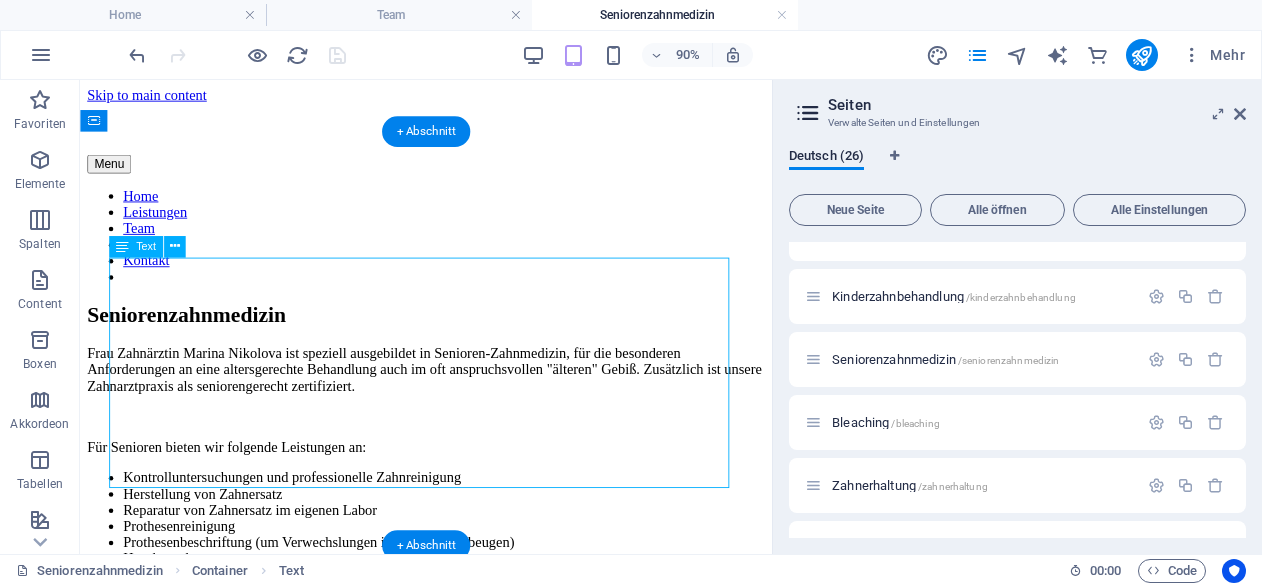 click on "Frau [LAST] [LAST] ist speziell ausgebildet in [LAST], für die besonderen Anforderungen an eine altersgerechte Behandlung auch im oft anspruchsvollen "älteren" Gebiß. Zusätzlich ist unsere [LAST] als [LAST] zertifiziert. Für [LAST] bieten wir folgende Leistungen an: Kontrolluntersuchungen und professionelle [LAST] Herstellung von [LAST] Reparatur von [LAST] im eigenen Labor [LAST] [LAST] (um Verwechslungen im Heim vorzubeugen) [LAST] [LAST] B itte sprechen Sie uns einfach an." at bounding box center (464, 541) 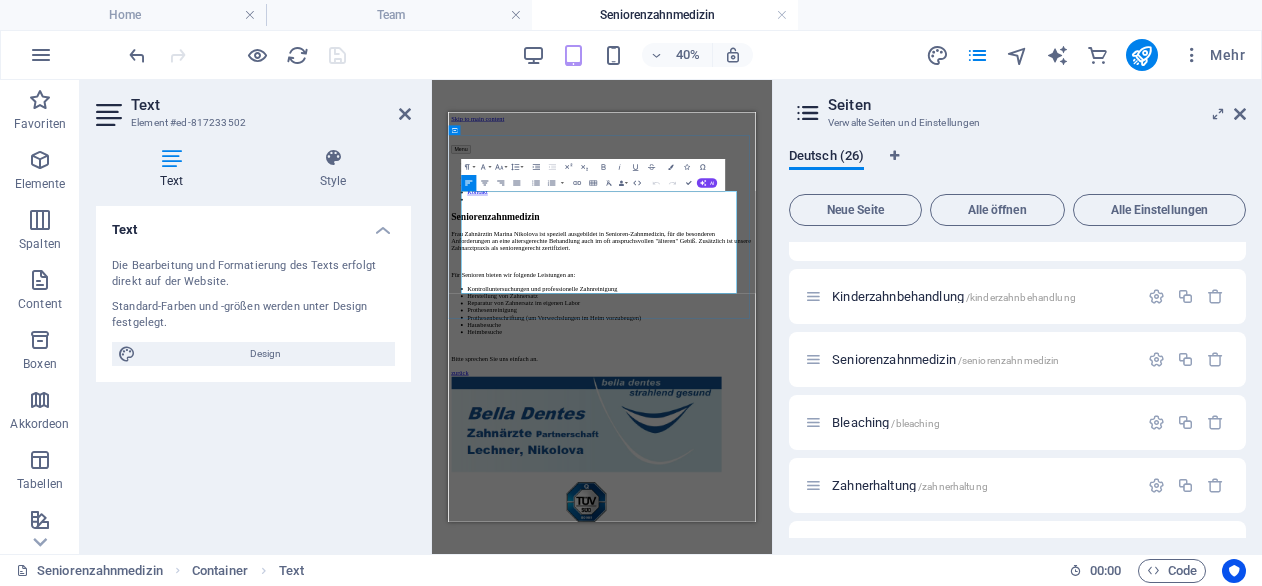 click on "Für Senioren bieten wir folgende Leistungen an:" at bounding box center (832, 520) 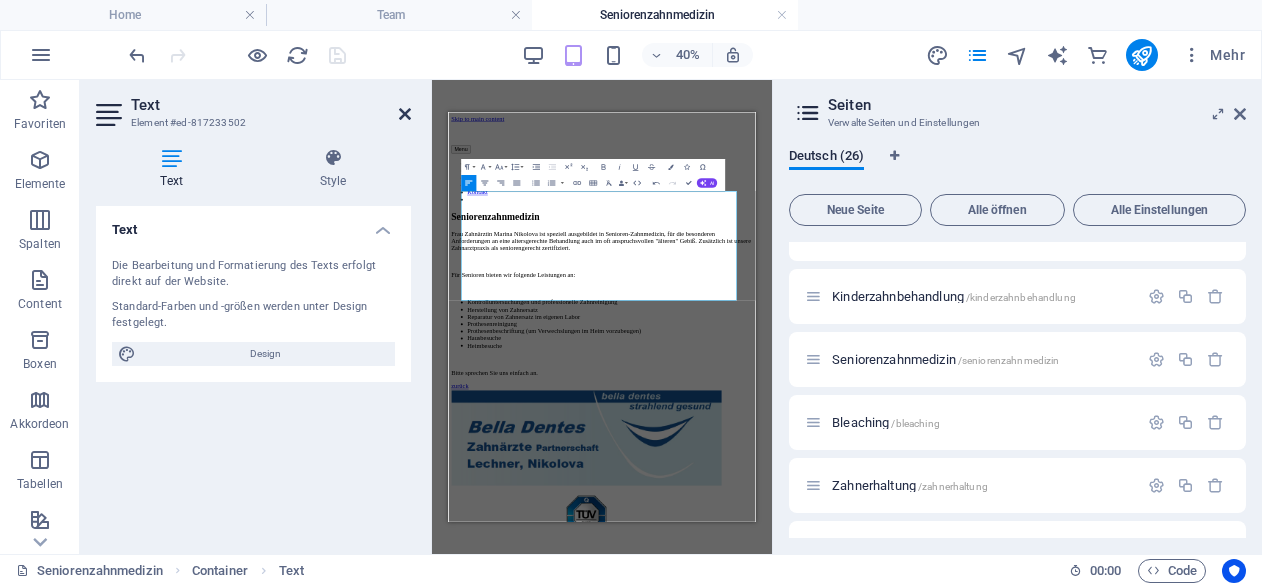 click at bounding box center (405, 114) 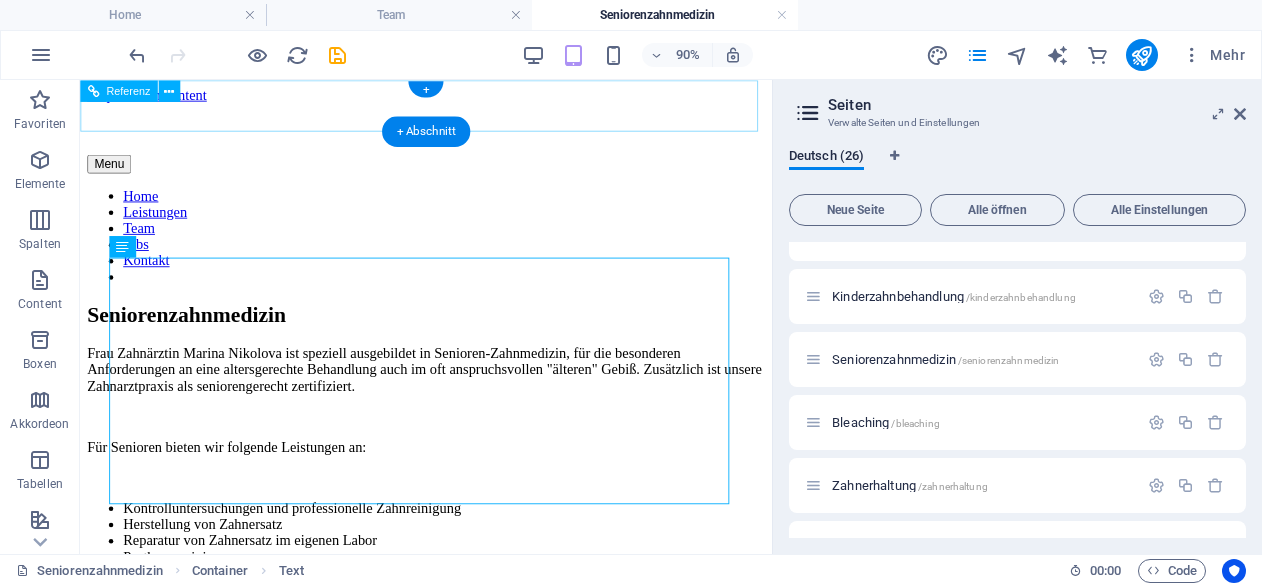 click on "Menu" at bounding box center [464, 173] 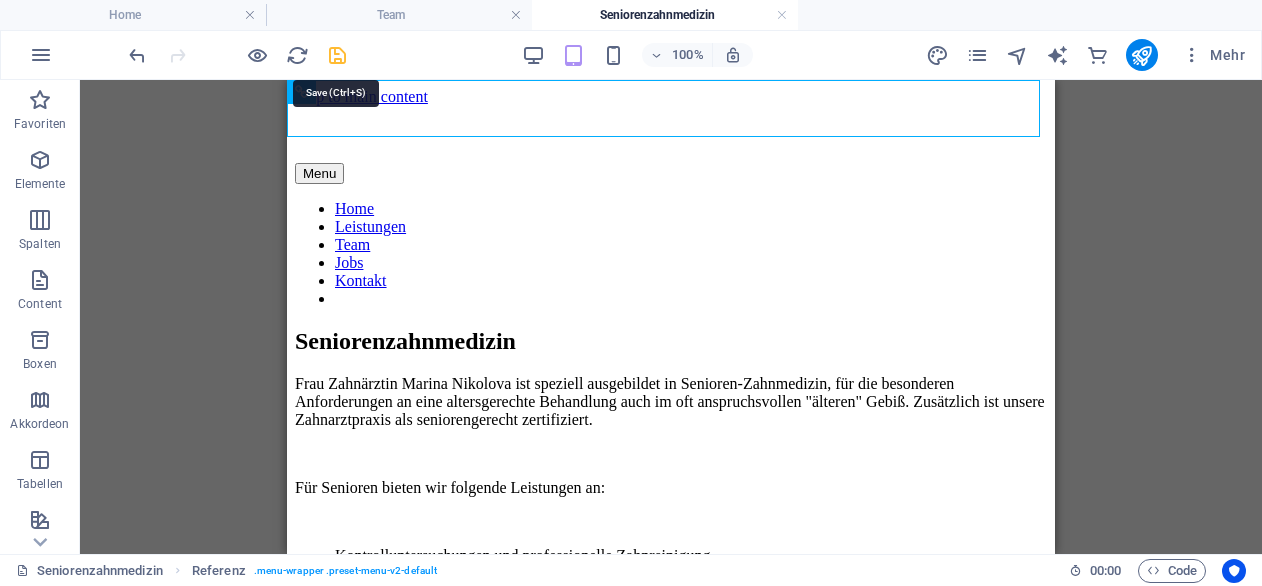 click at bounding box center [337, 55] 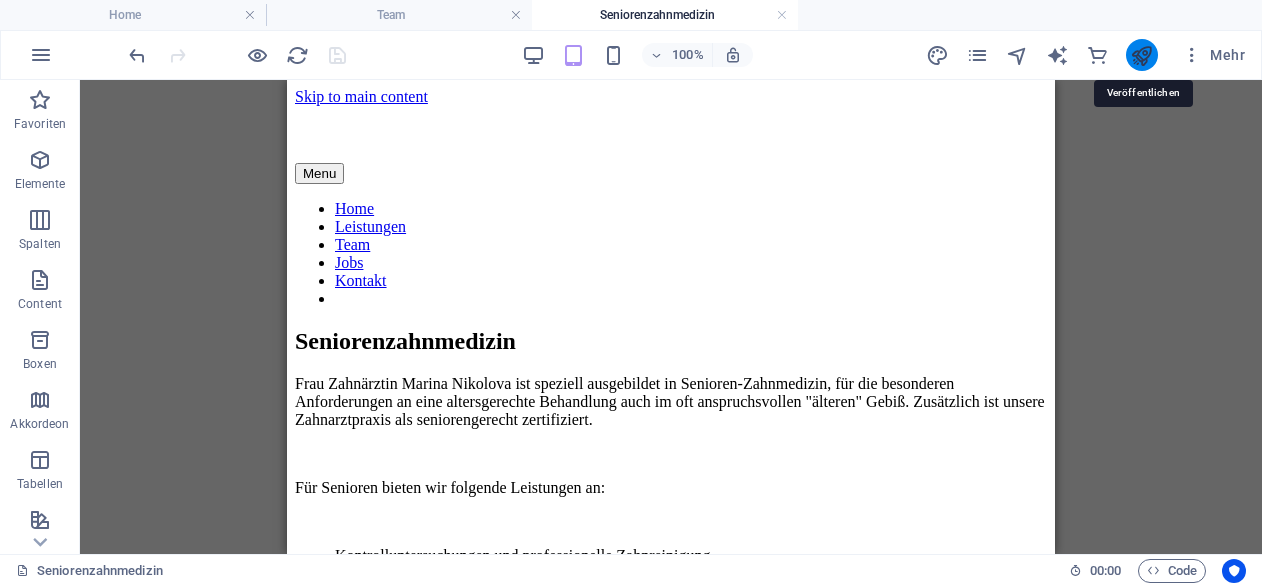 click at bounding box center (1141, 55) 